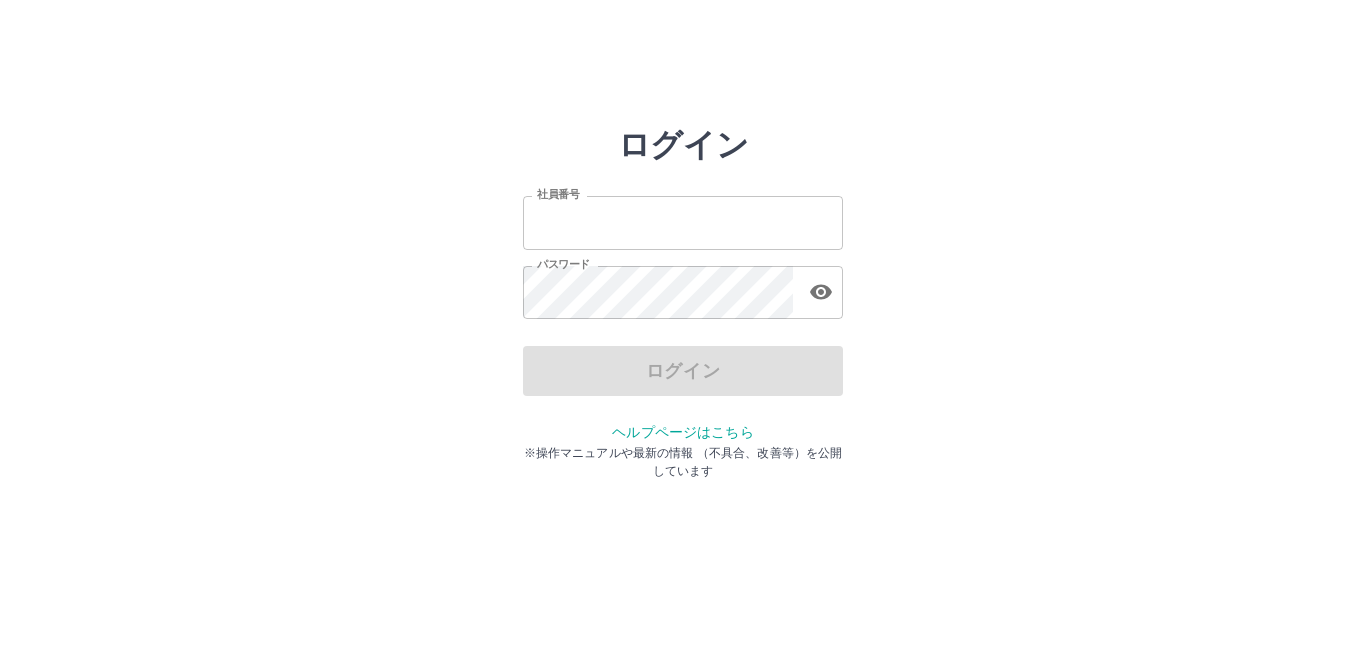scroll, scrollTop: 0, scrollLeft: 0, axis: both 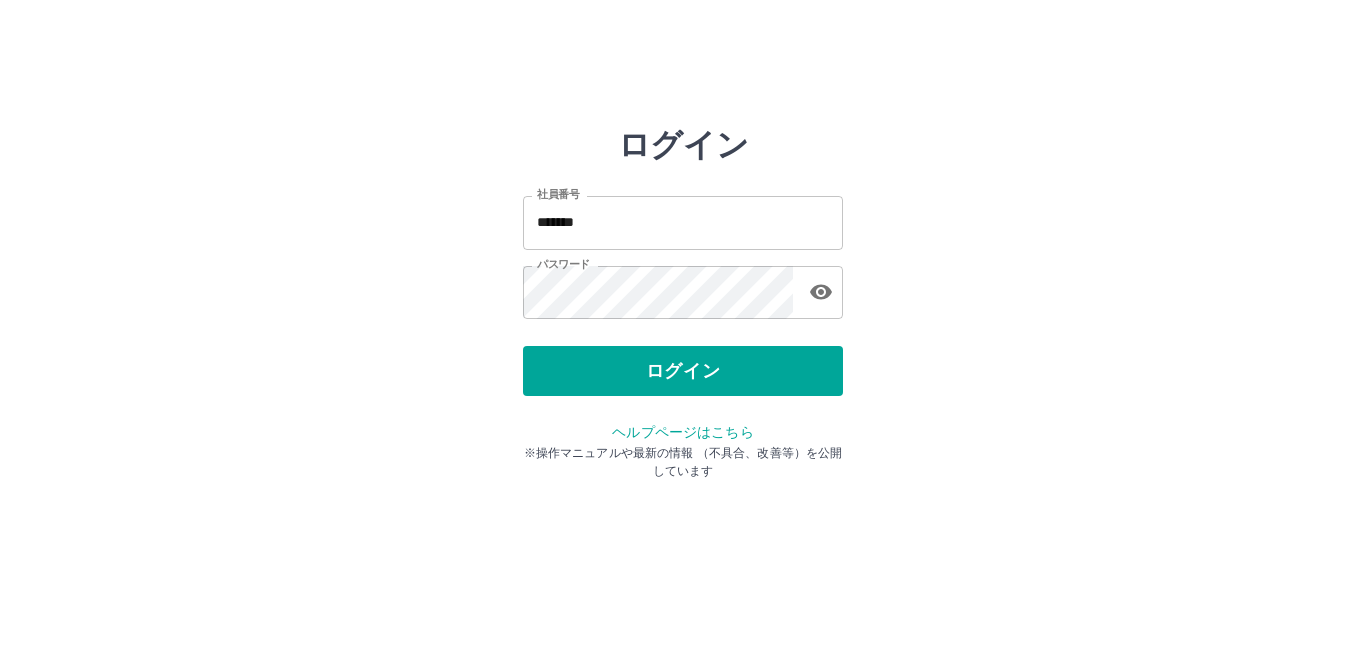 click on "ログイン" at bounding box center [683, 371] 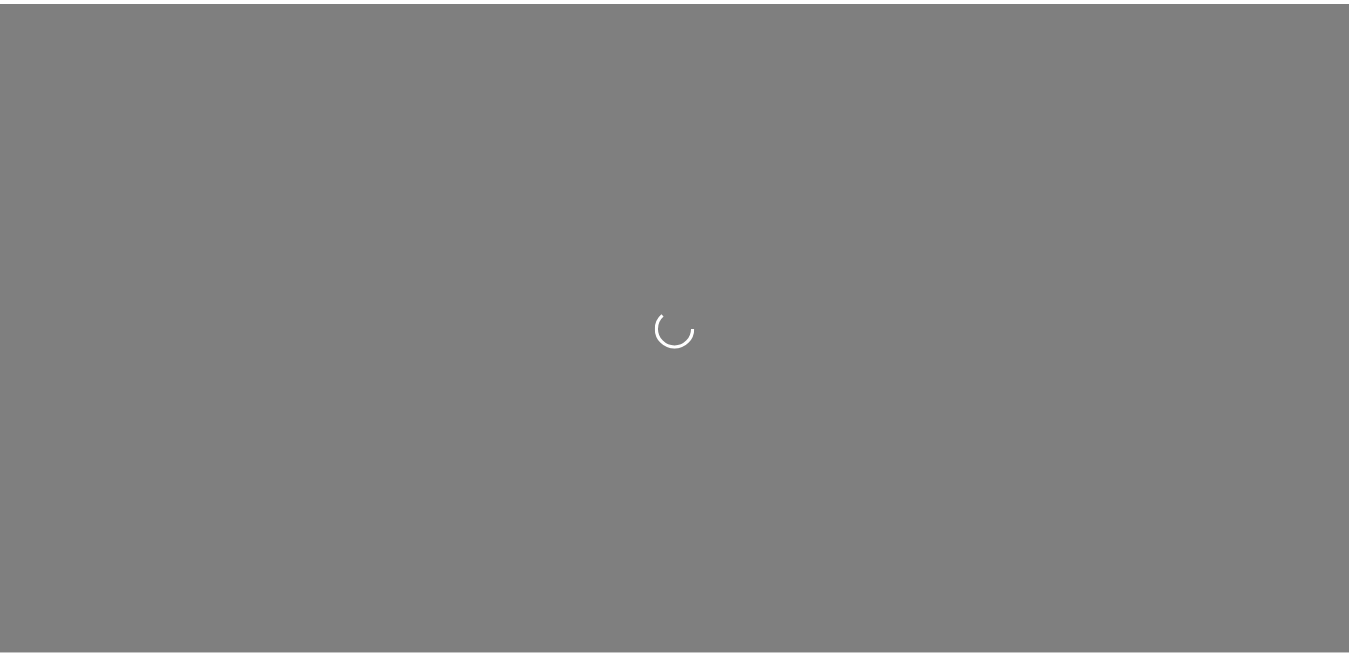 scroll, scrollTop: 0, scrollLeft: 0, axis: both 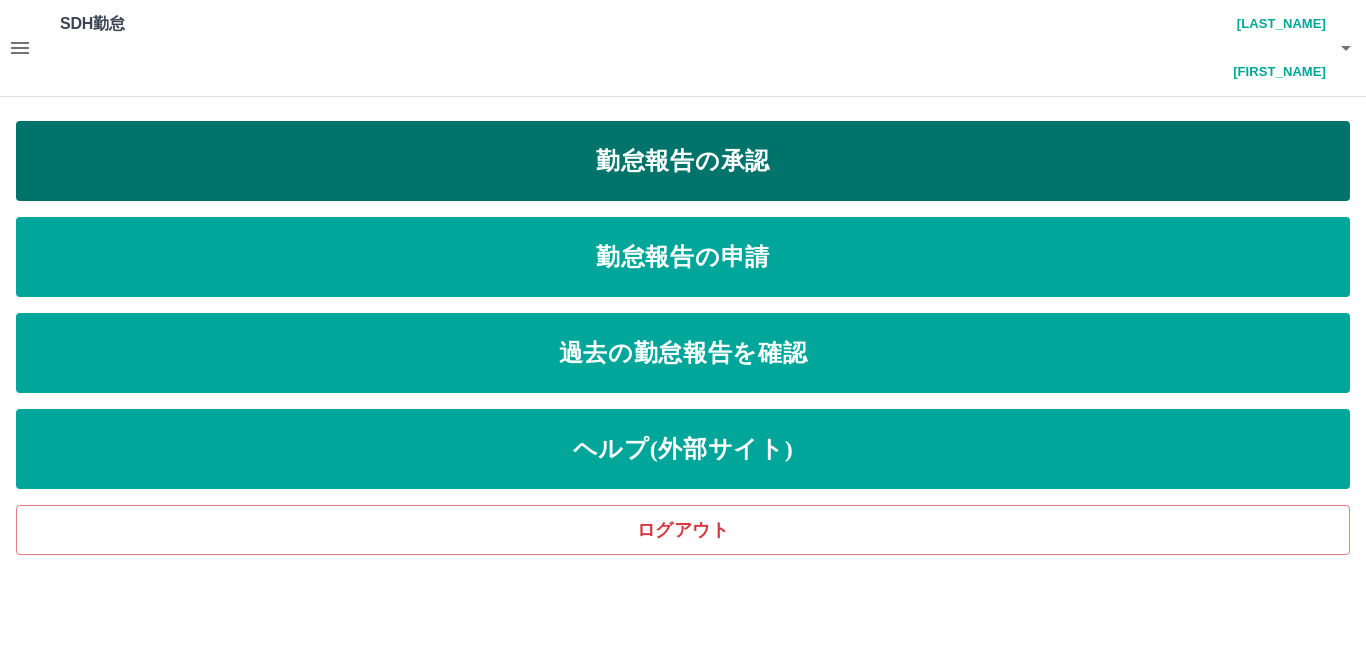 click on "勤怠報告の承認" at bounding box center (683, 161) 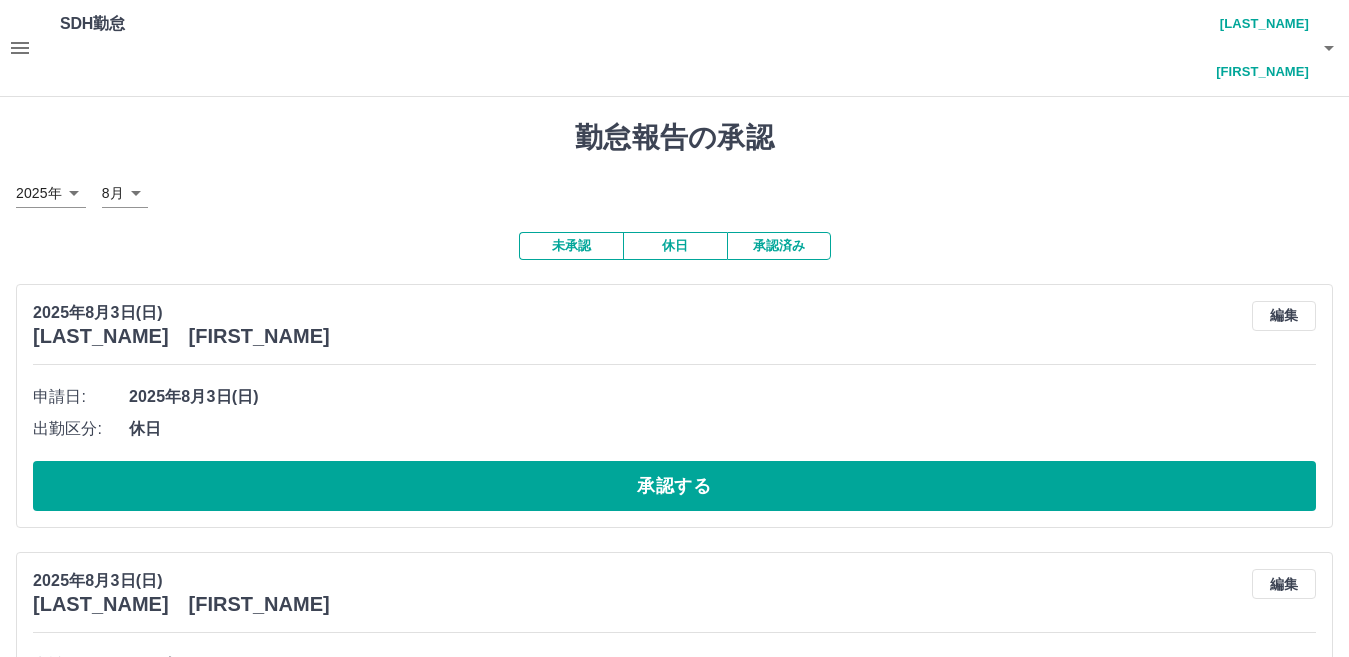 click 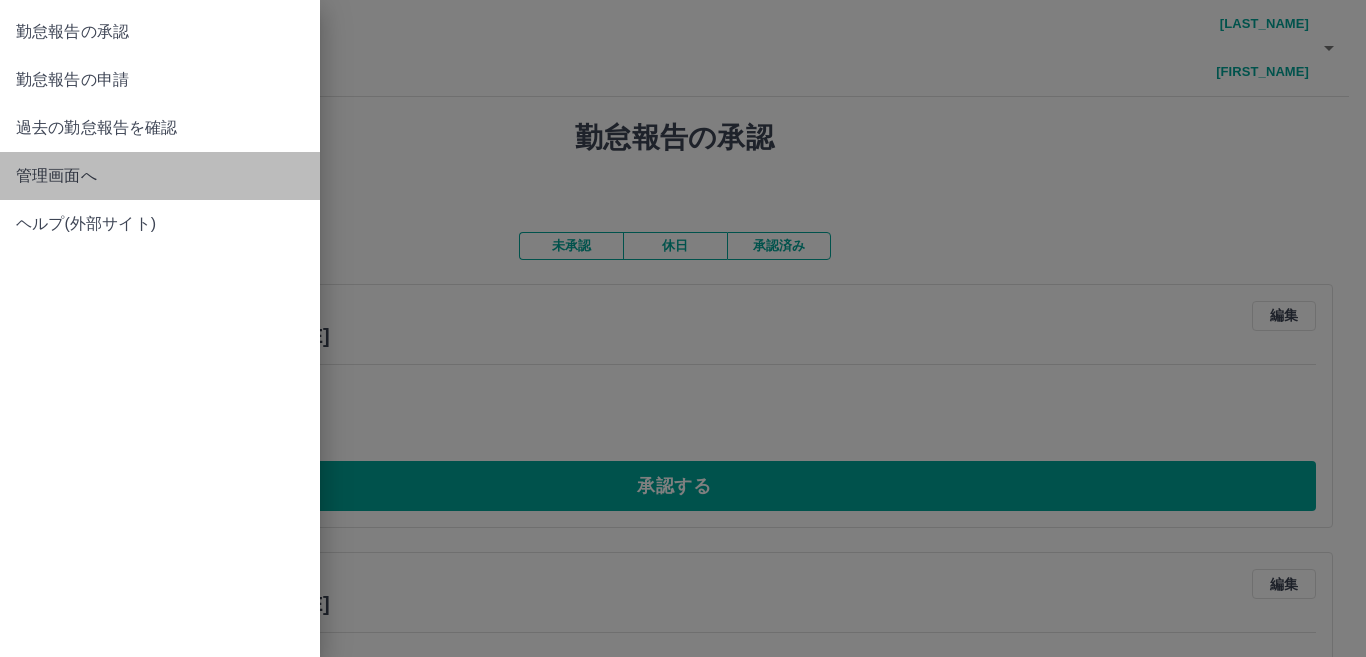 click on "管理画面へ" at bounding box center (160, 176) 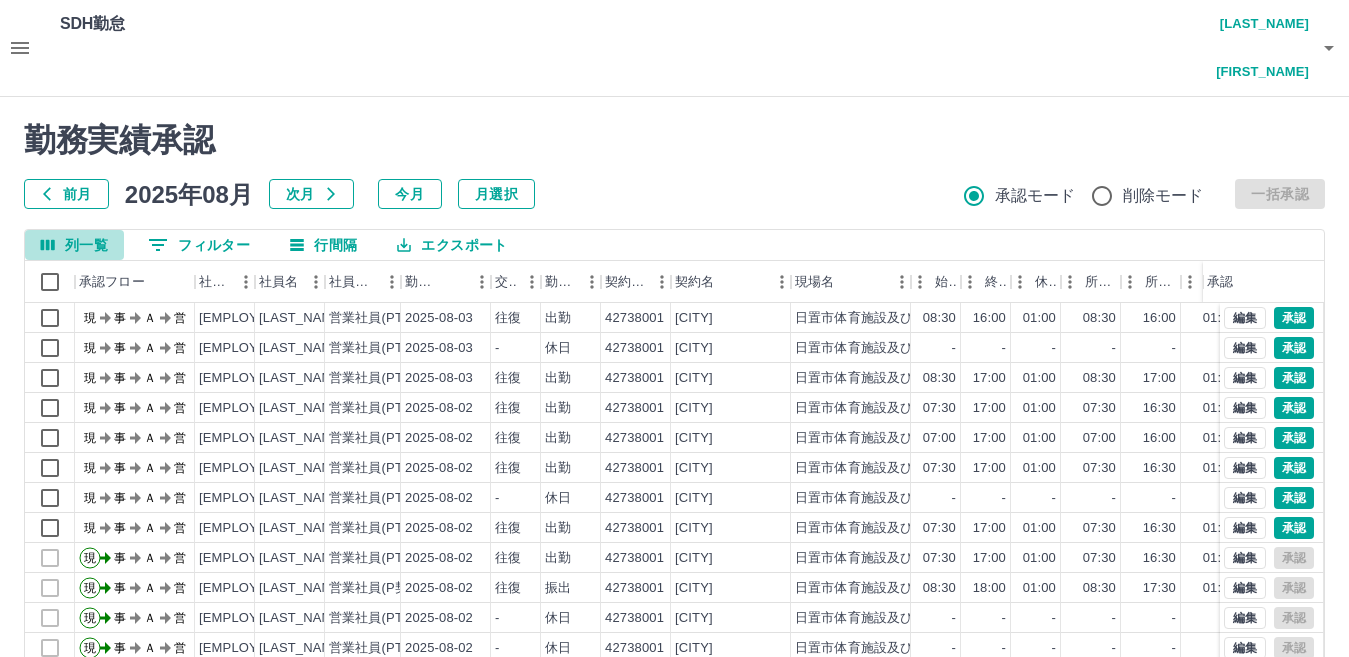 click 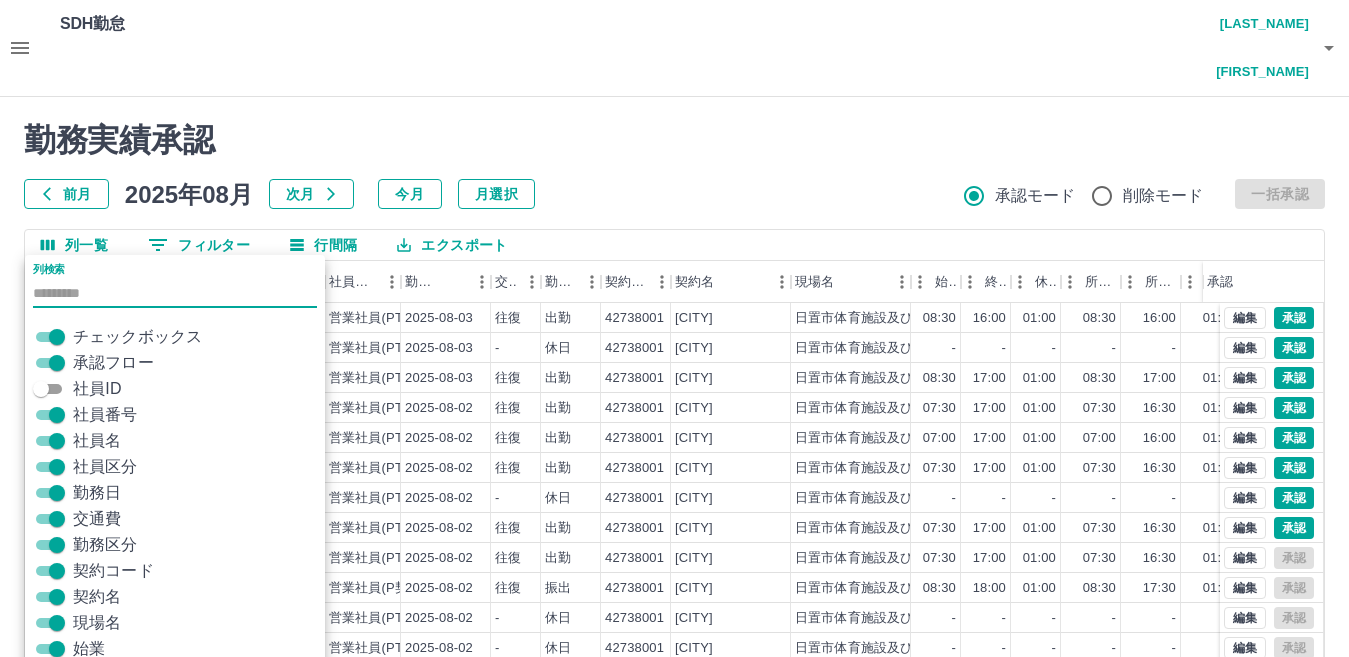 scroll, scrollTop: 48, scrollLeft: 0, axis: vertical 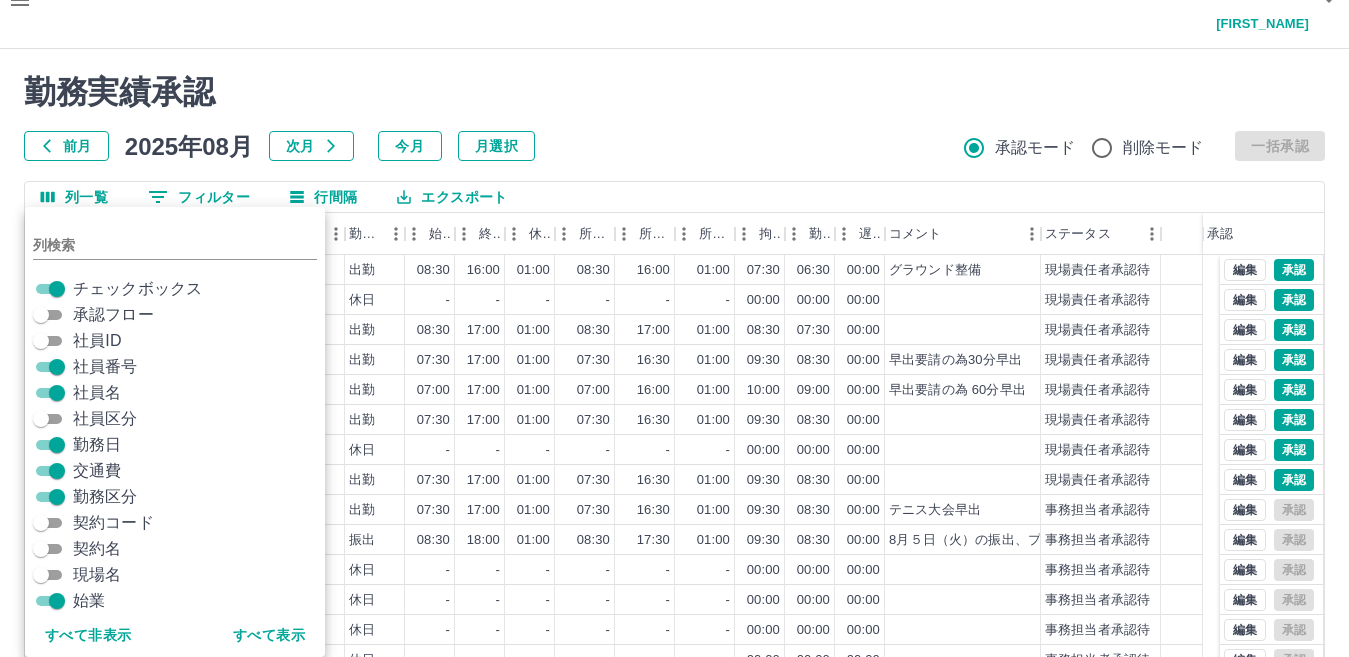 click on "勤務実績承認" at bounding box center (674, 92) 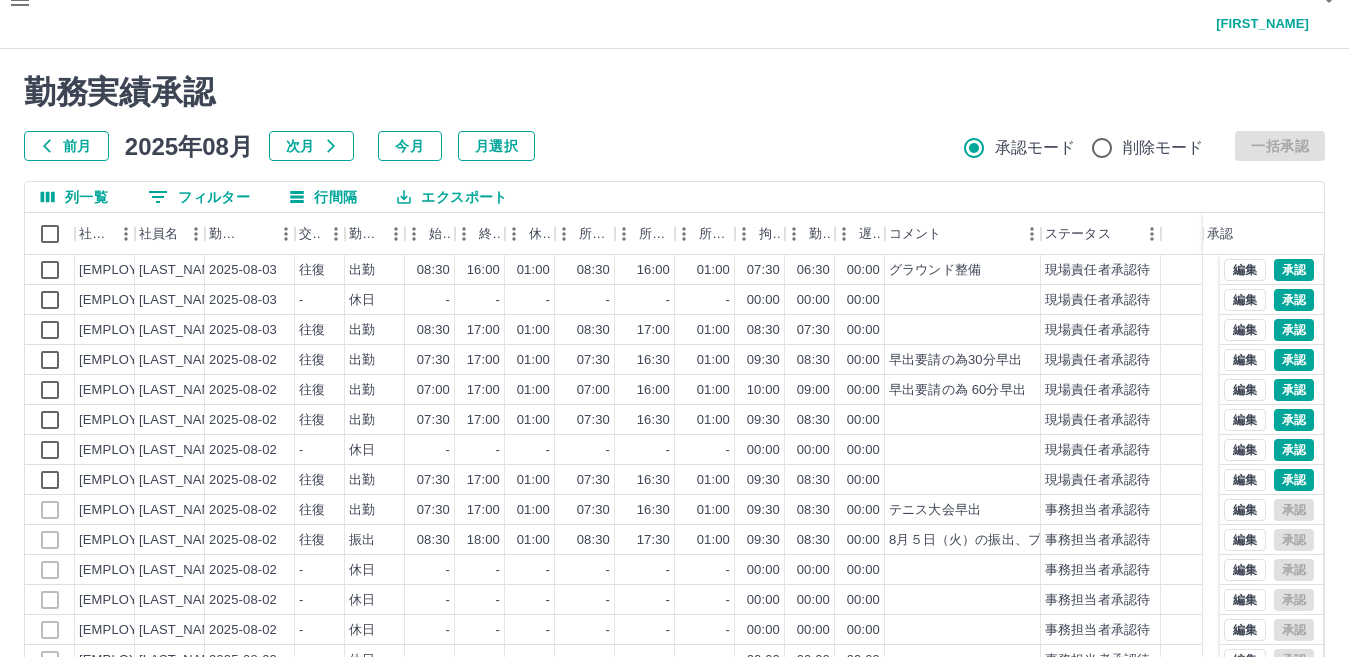 scroll, scrollTop: 188, scrollLeft: 0, axis: vertical 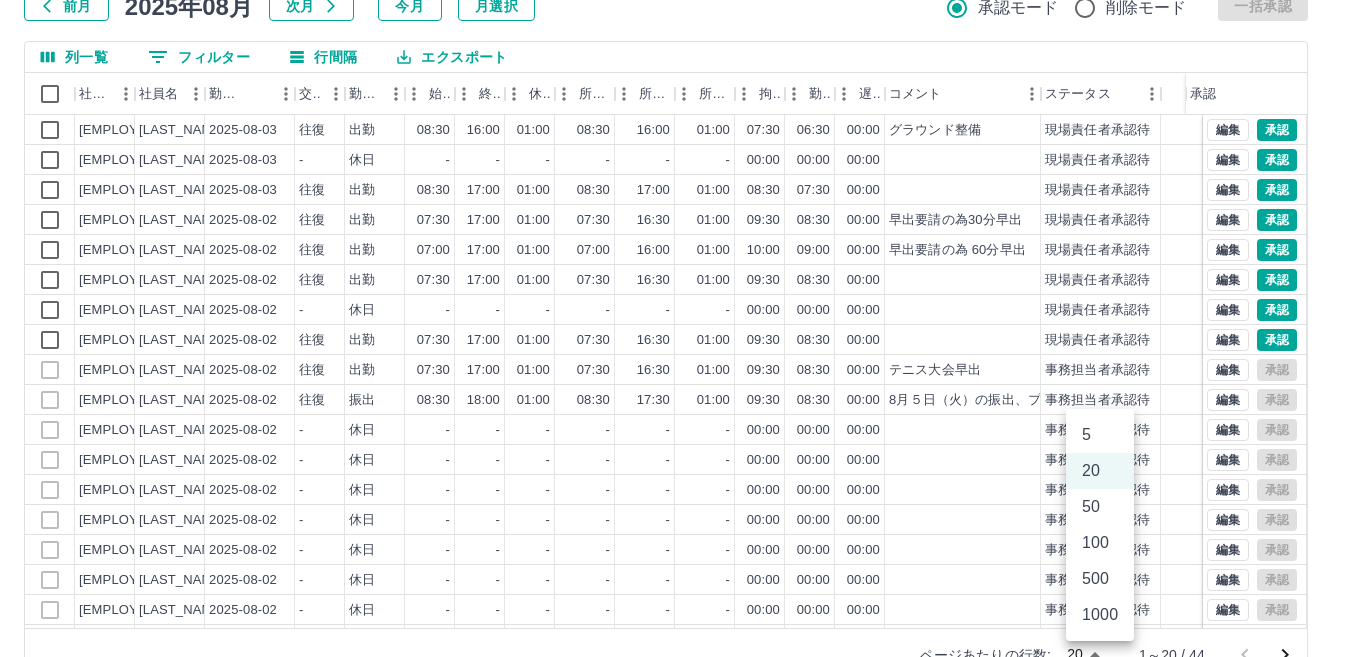 click on "SDH勤怠 [LAST_NAME]　[FIRST_NAME] 勤務実績承認 前月 2025年08月 次月 今月 月選択 承認モード 削除モード 一括承認 列一覧 0 フィルター 行間隔 エクスポート 社員番号 社員名 勤務日 交通費 勤務区分 始業 終業 休憩 所定開始 所定終業 所定休憩 拘束 勤務 遅刻等 コメント ステータス 承認 [EMPLOYEE_ID] [LAST_NAME]　[FIRST_NAME] 2025-08-03 往復 出勤 08:30 16:00 01:00 08:30 16:00 01:00 07:30 06:30 00:00 グラウンド整備 現場責任者承認待 [EMPLOYEE_ID] [LAST_NAME]　[FIRST_NAME] 2025-08-03  -  休日 - - - - - - 00:00 00:00 00:00 現場責任者承認待 [EMPLOYEE_ID] [LAST_NAME]　[FIRST_NAME] 2025-08-03 往復 出勤 08:30 17:00 01:00 08:30 17:00 01:00 08:30 07:30 00:00 現場責任者承認待 [EMPLOYEE_ID] [LAST_NAME]　[FIRST_NAME] 2025-08-02 往復 出勤 07:30 17:00 01:00 07:30 16:30 01:00 09:30 08:30 00:00 早出要請の為30分早出 現場責任者承認待 [EMPLOYEE_ID] [LAST_NAME]　[FIRST_NAME] 2025-08-02 往復 出勤 07:00 17:00 01:00 07:00 16:00 01:00 10:00 09:00 00:00 現場責任者承認待  -" at bounding box center (674, 258) 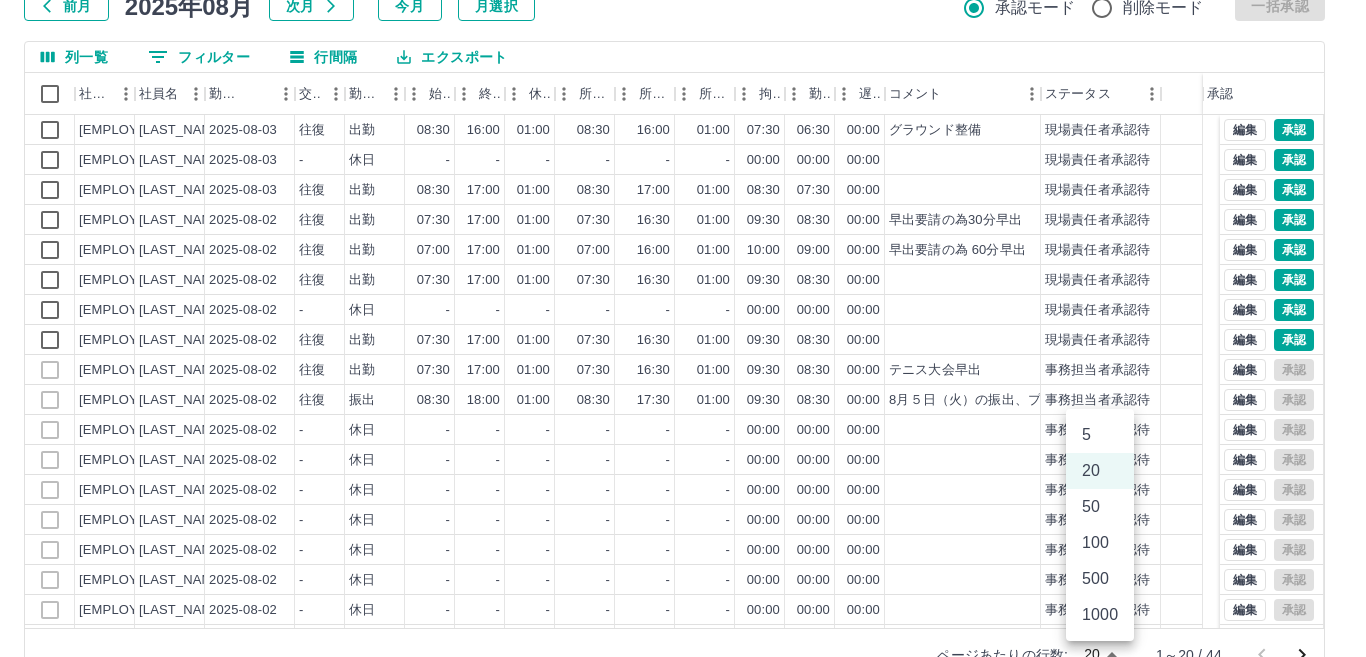 click on "50" at bounding box center (1100, 507) 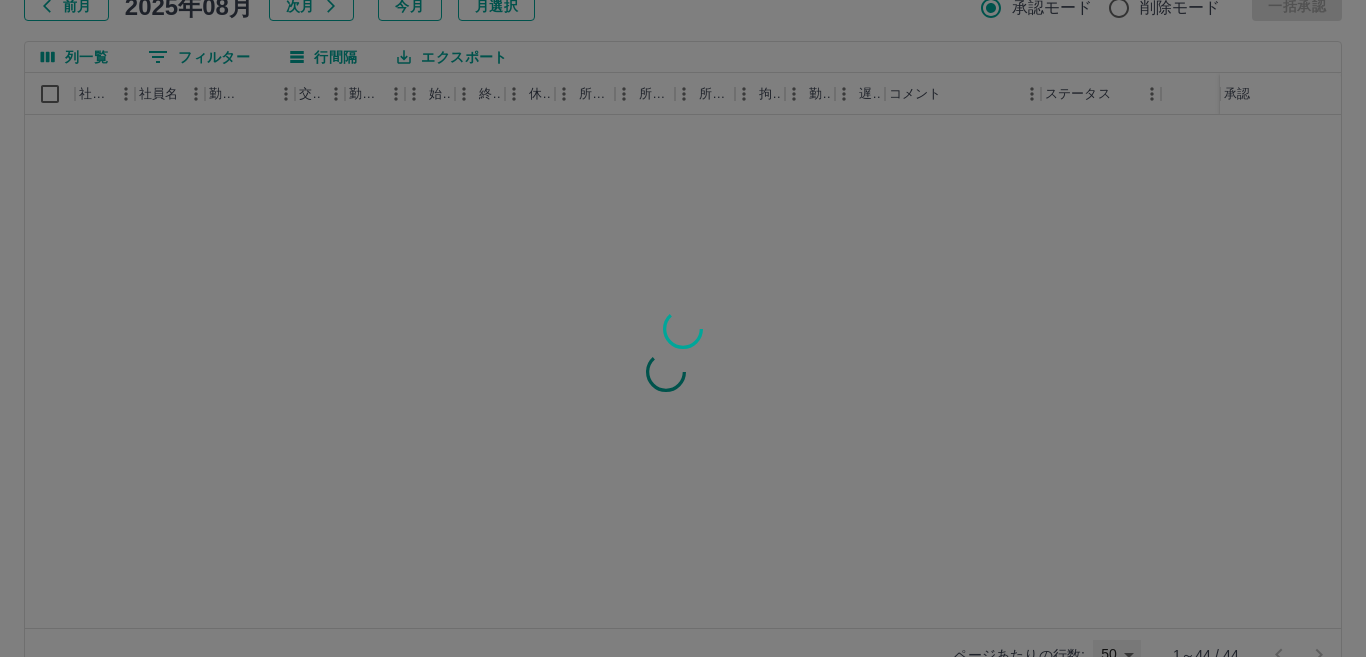 type on "**" 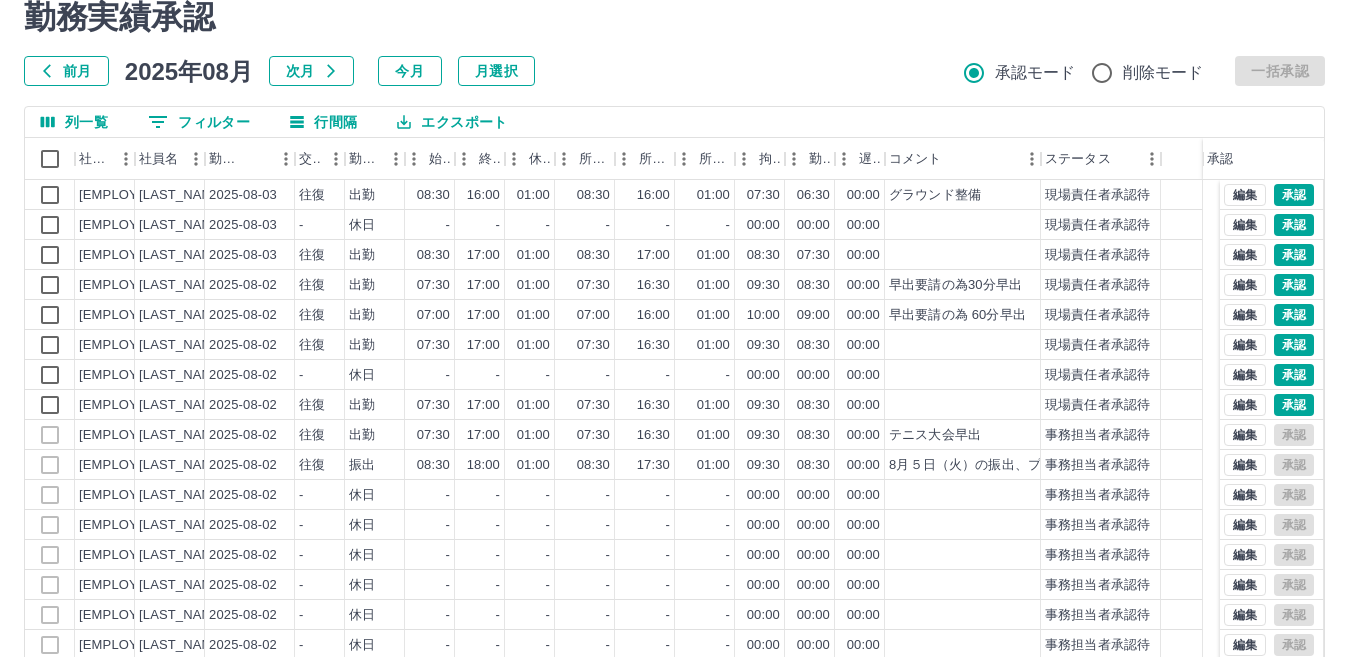 scroll, scrollTop: 88, scrollLeft: 0, axis: vertical 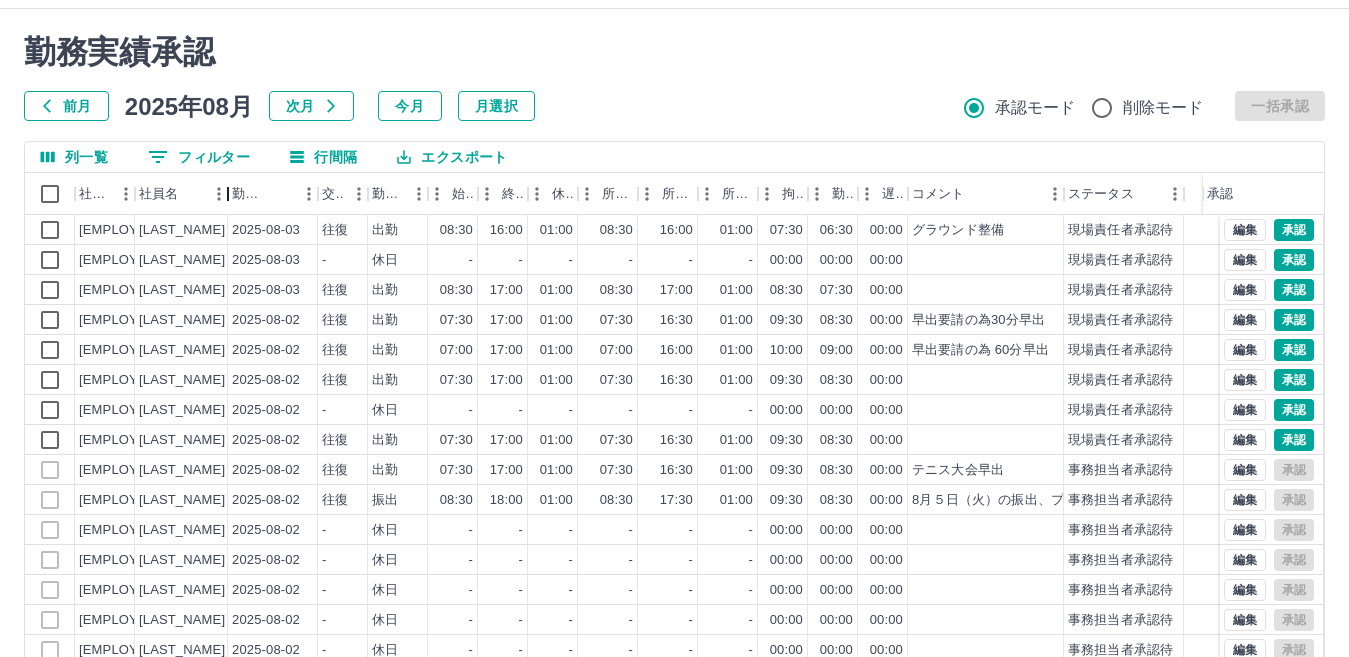 drag, startPoint x: 204, startPoint y: 155, endPoint x: 227, endPoint y: 152, distance: 23.194826 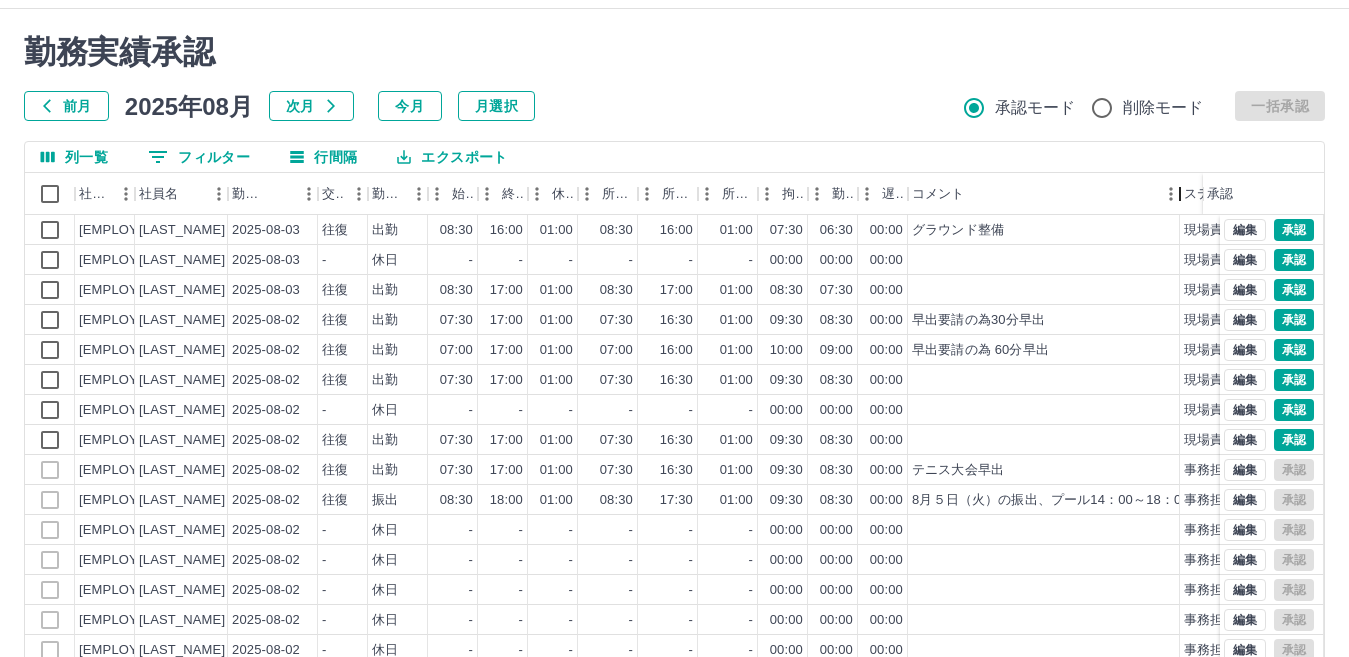 drag, startPoint x: 1067, startPoint y: 153, endPoint x: 1183, endPoint y: 142, distance: 116.520386 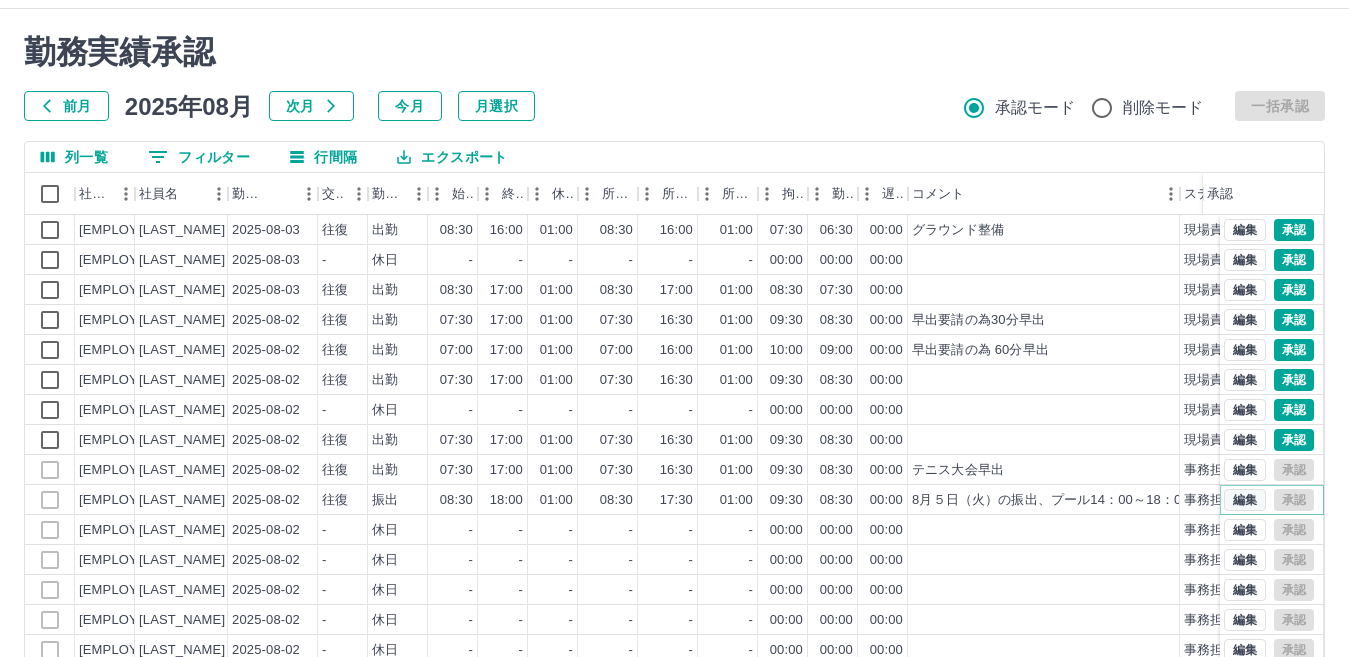 click on "編集" at bounding box center [1245, 500] 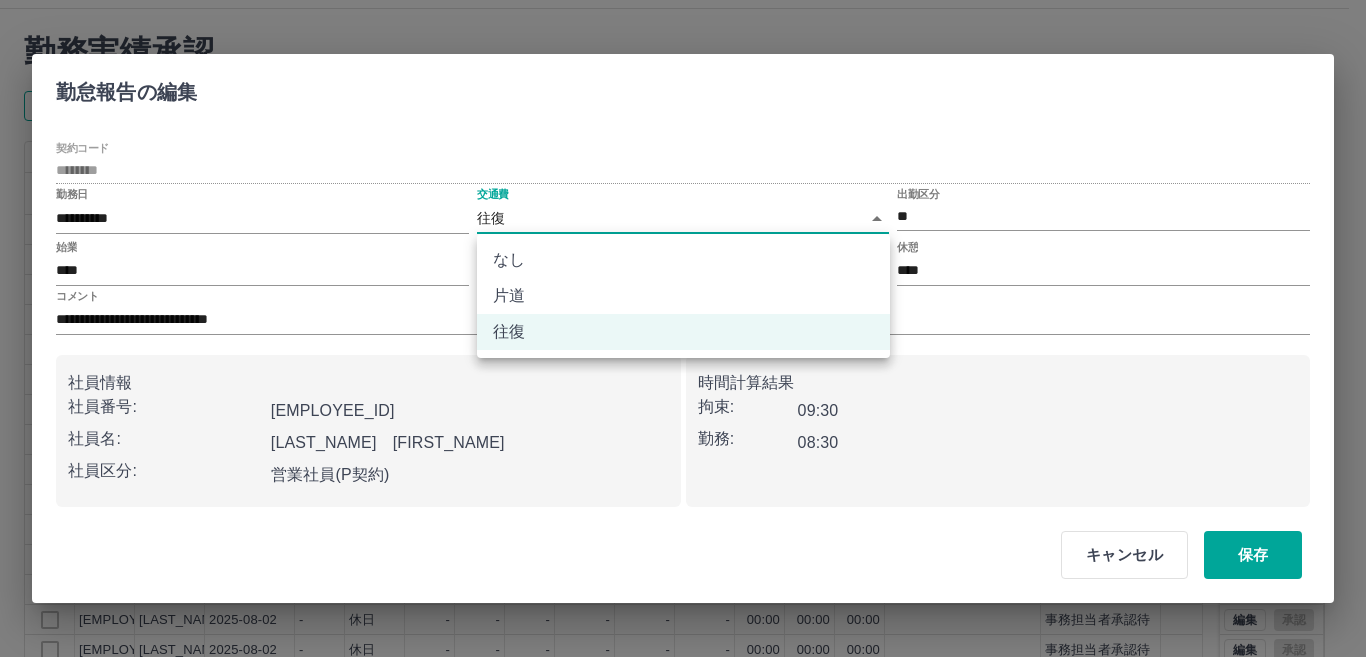click on "SDH勤怠 [LAST_NAME]　[FIRST_NAME] 勤務実績承認 前月 2025年08月 次月 今月 月選択 承認モード 削除モード 一括承認 列一覧 0 フィルター 行間隔 エクスポート 社員番号 社員名 勤務日 交通費 勤務区分 始業 終業 休憩 所定開始 所定終業 所定休憩 拘束 勤務 遅刻等 コメント ステータス 承認 [EMPLOYEE_ID] [LAST_NAME]　[FIRST_NAME] 2025-08-03 往復 出勤 08:30 16:00 01:00 08:30 16:00 01:00 07:30 06:30 00:00 グラウンド整備 現場責任者承認待 [EMPLOYEE_ID] [LAST_NAME]　[FIRST_NAME] 2025-08-03  -  休日 - - - - - - 00:00 00:00 00:00 現場責任者承認待 [EMPLOYEE_ID] [LAST_NAME]　[FIRST_NAME] 2025-08-03 往復 出勤 08:30 17:00 01:00 08:30 17:00 01:00 08:30 07:30 00:00 現場責任者承認待 [EMPLOYEE_ID] [LAST_NAME]　[FIRST_NAME] 2025-08-02 往復 出勤 07:30 17:00 01:00 07:30 16:30 01:00 09:30 08:30 00:00 早出要請の為30分早出 現場責任者承認待 [EMPLOYEE_ID] [LAST_NAME]　[FIRST_NAME] 2025-08-02 往復 出勤 07:00 17:00 01:00 07:00 16:00 01:00 10:00 09:00 00:00 現場責任者承認待  -" at bounding box center (683, 358) 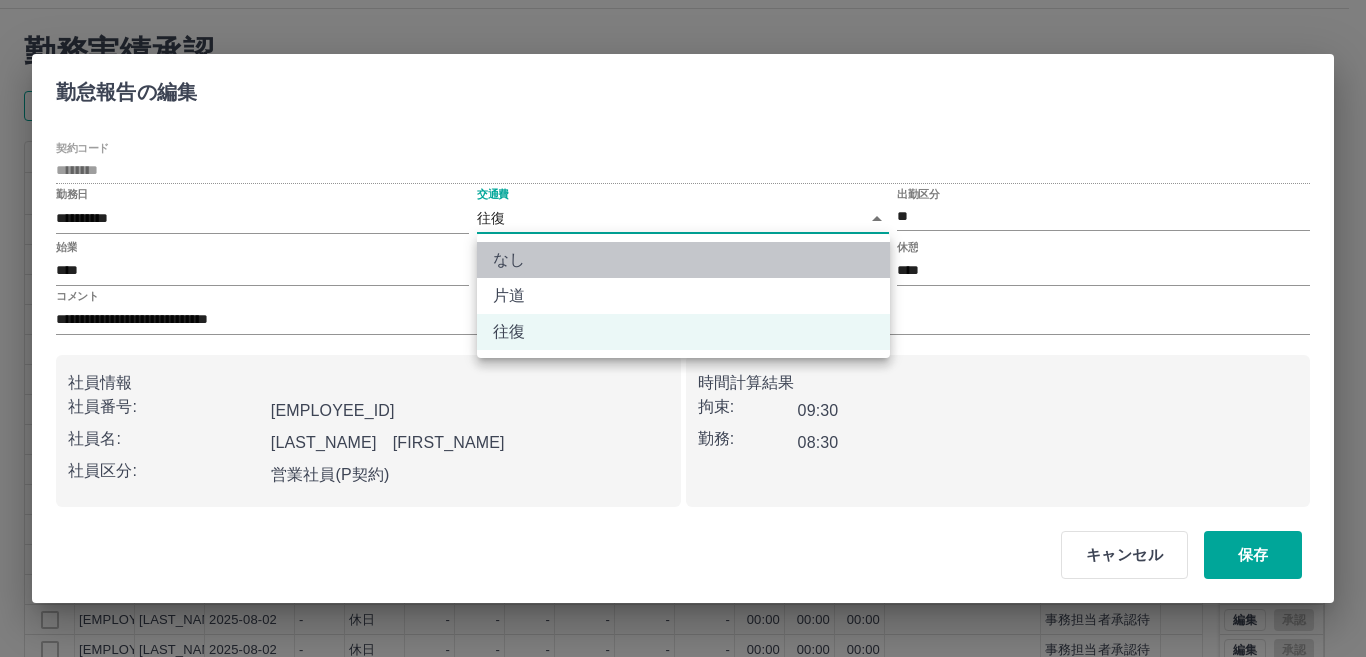 click on "なし" at bounding box center (683, 260) 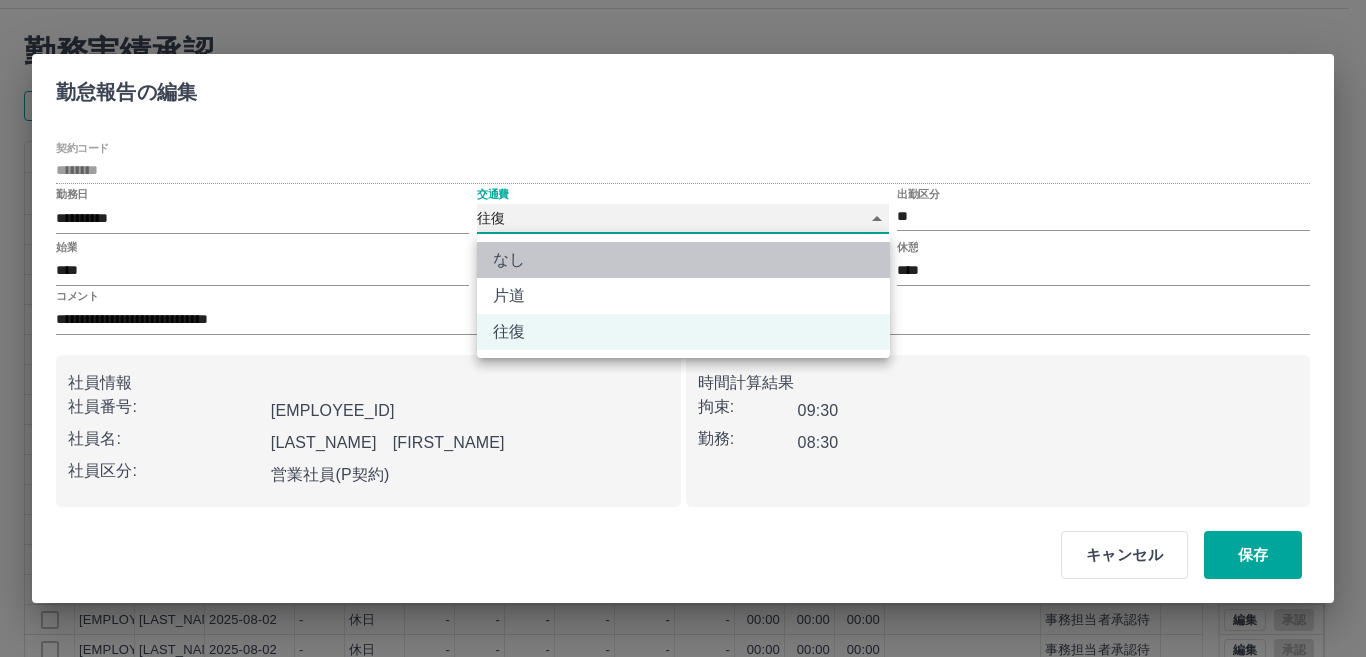 type on "****" 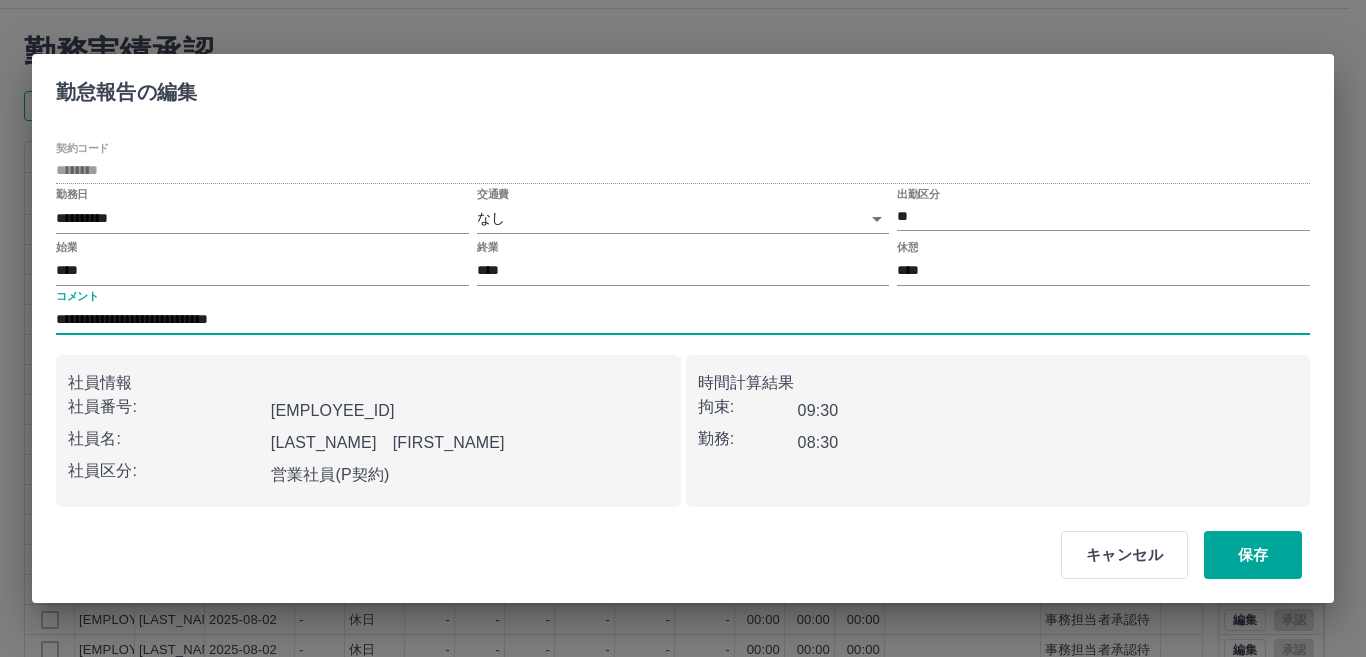 click on "**********" at bounding box center (683, 320) 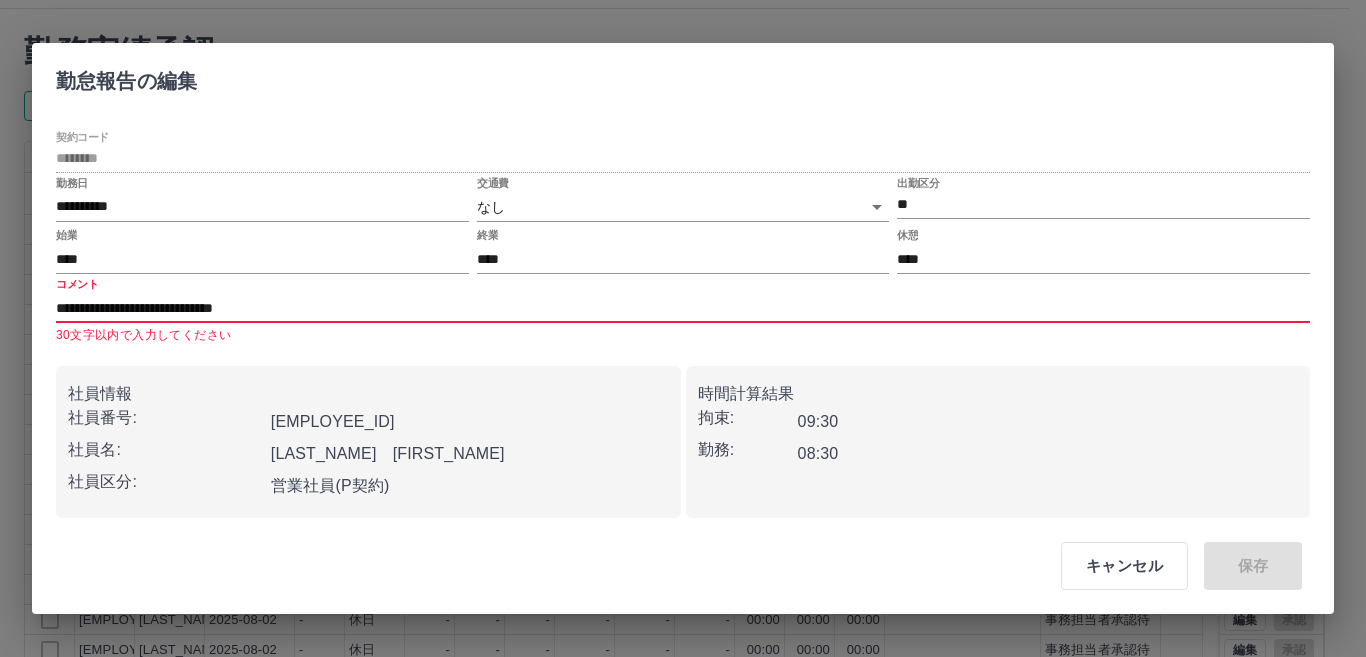 click on "**********" at bounding box center [683, 314] 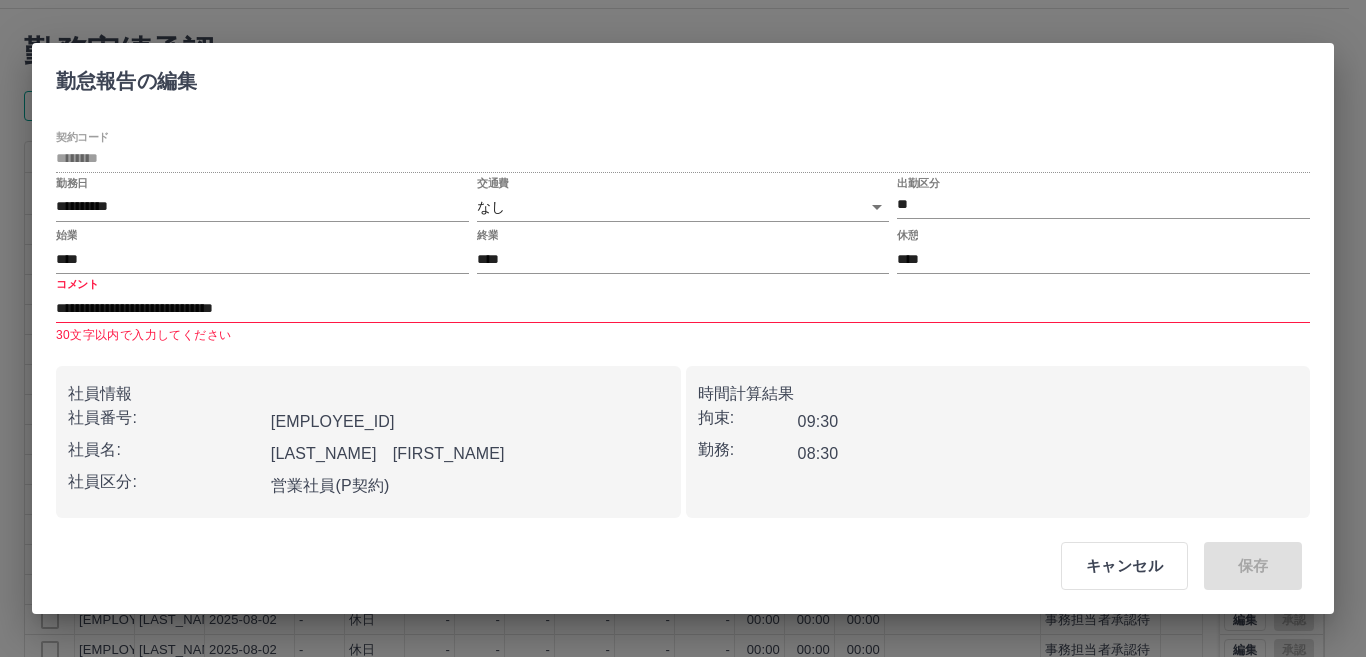 click on "**********" at bounding box center (683, 312) 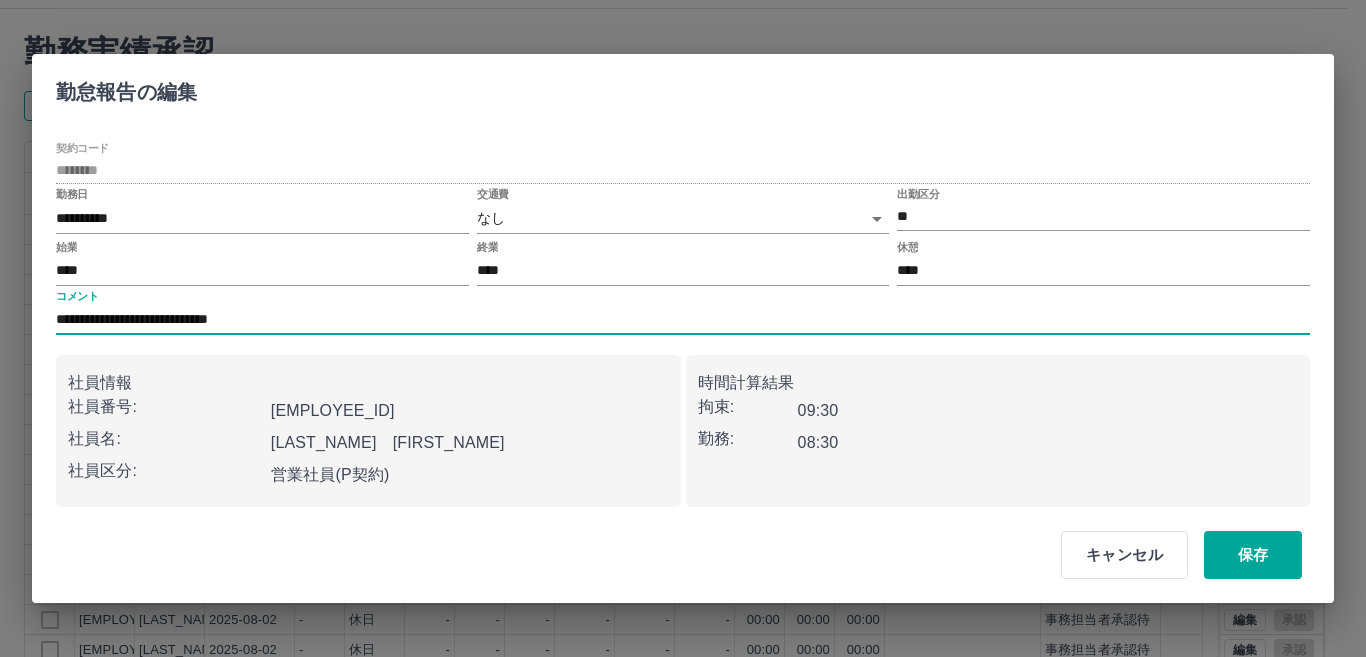 click on "**********" at bounding box center (683, 320) 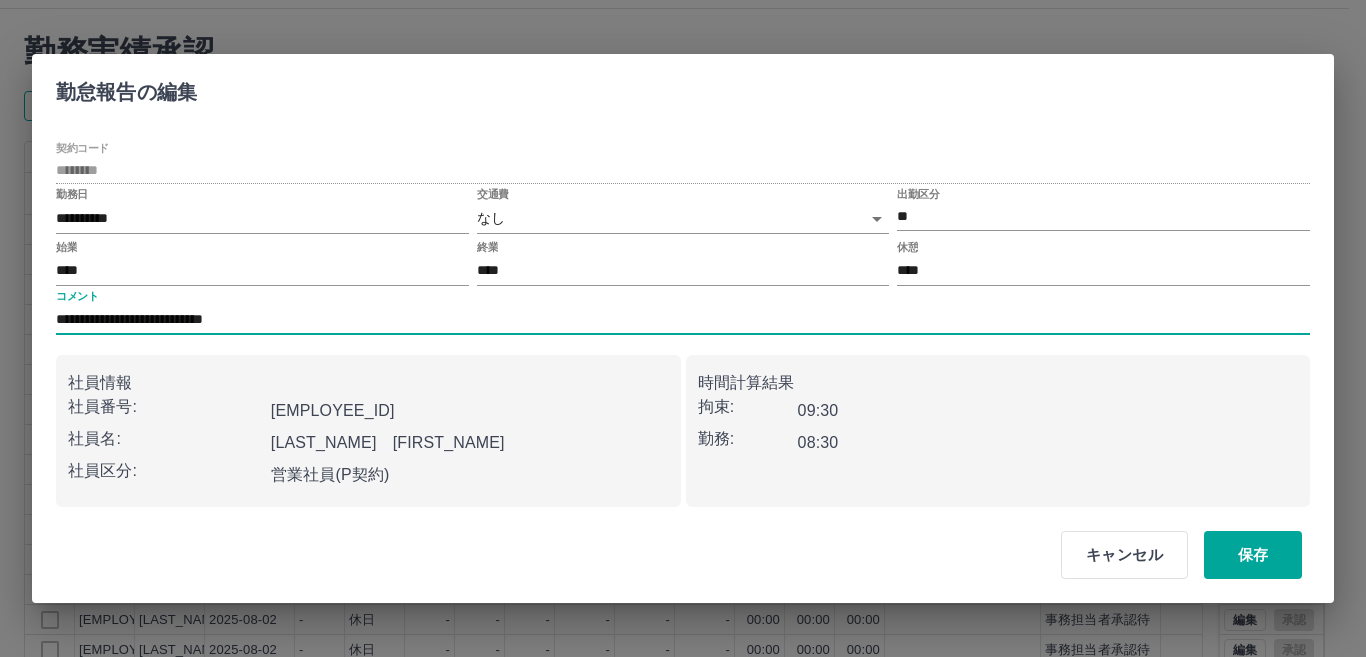 click on "**********" at bounding box center [683, 320] 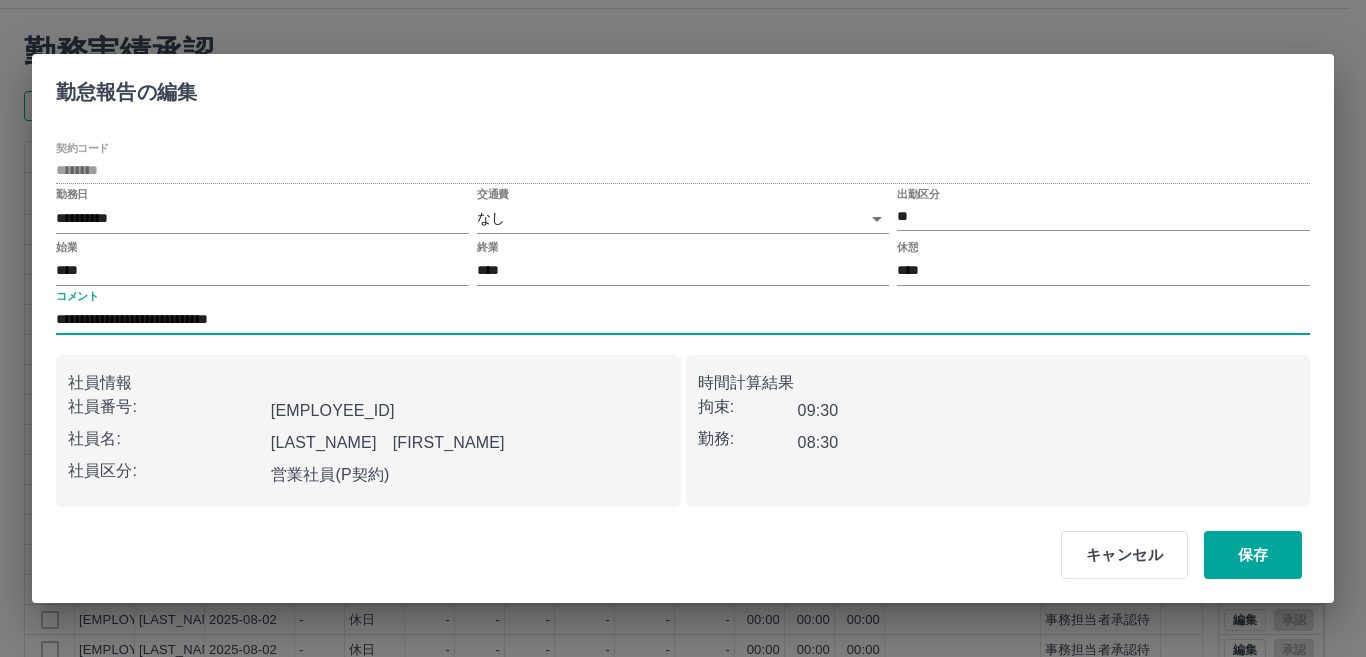 drag, startPoint x: 81, startPoint y: 312, endPoint x: 123, endPoint y: 378, distance: 78.23043 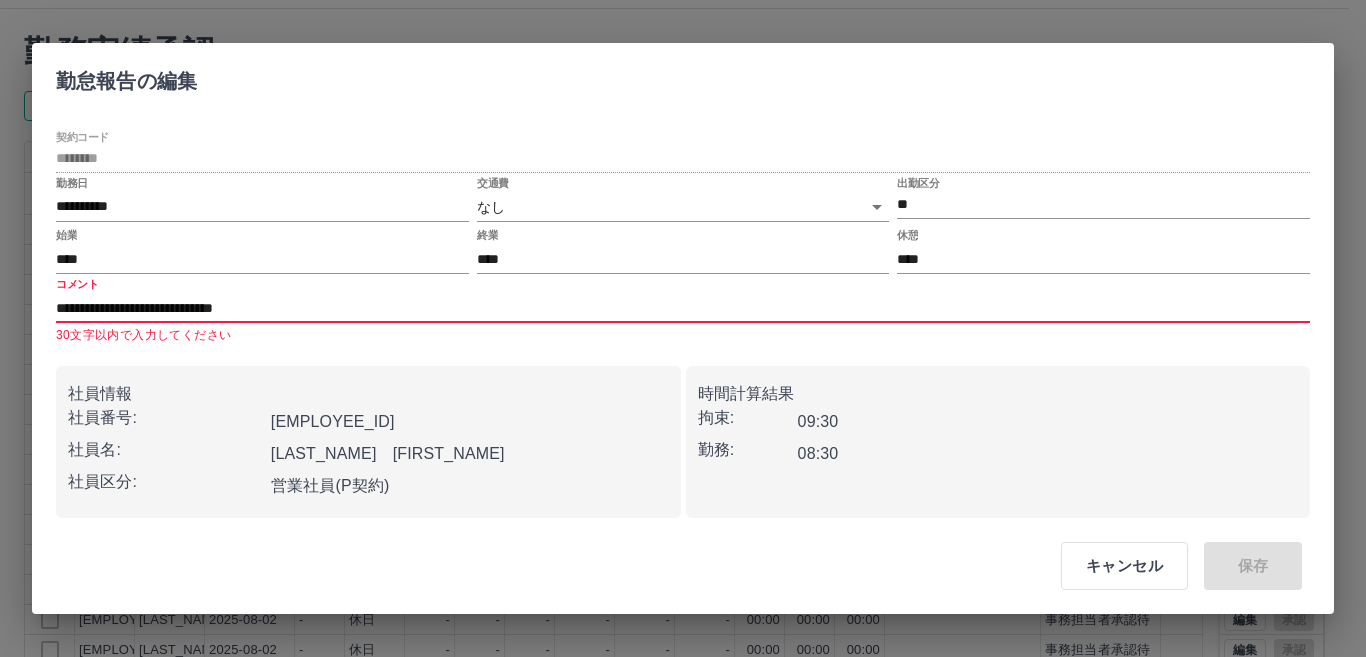 click on "**********" at bounding box center (683, 308) 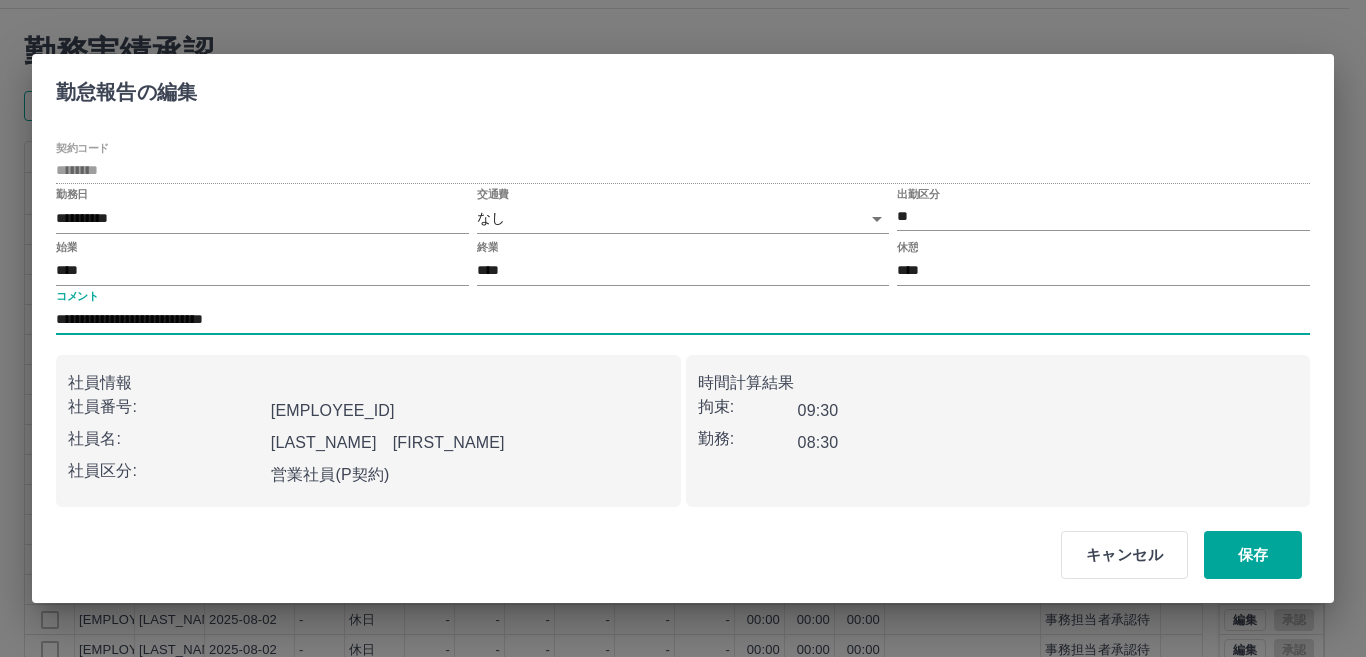 click on "**********" at bounding box center (683, 320) 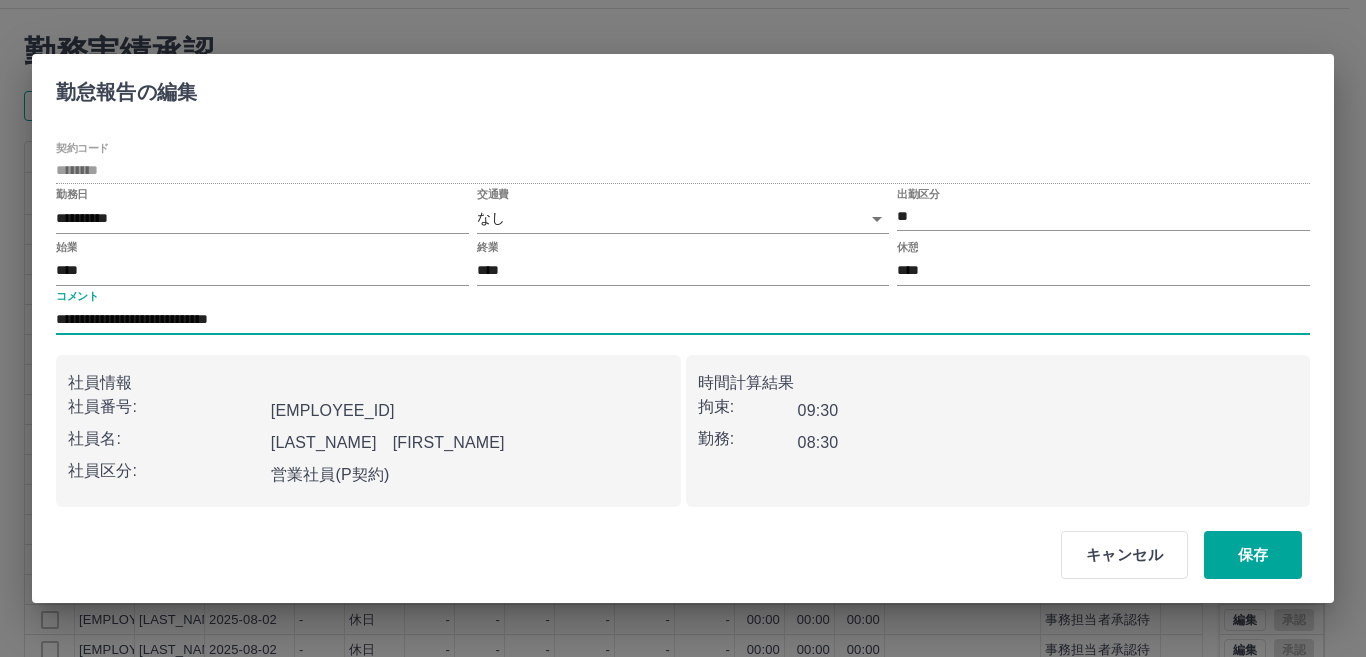click on "**********" at bounding box center [683, 320] 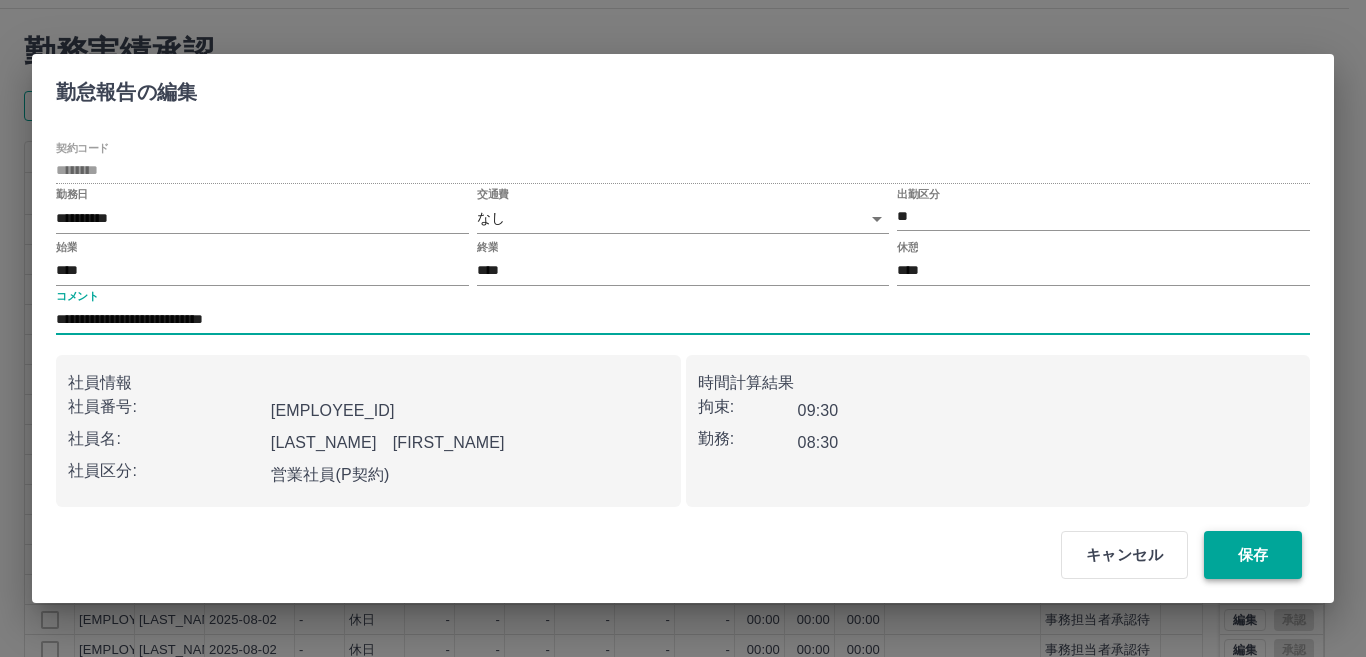 type on "**********" 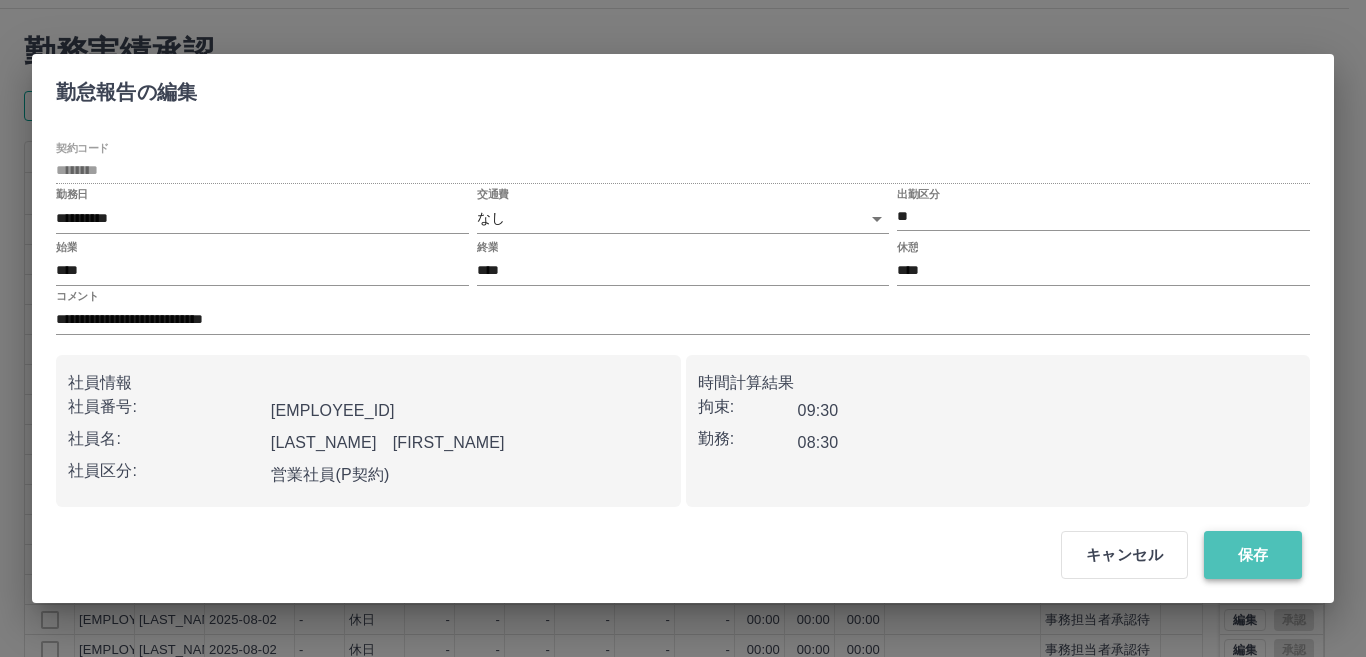 click on "保存" at bounding box center [1253, 555] 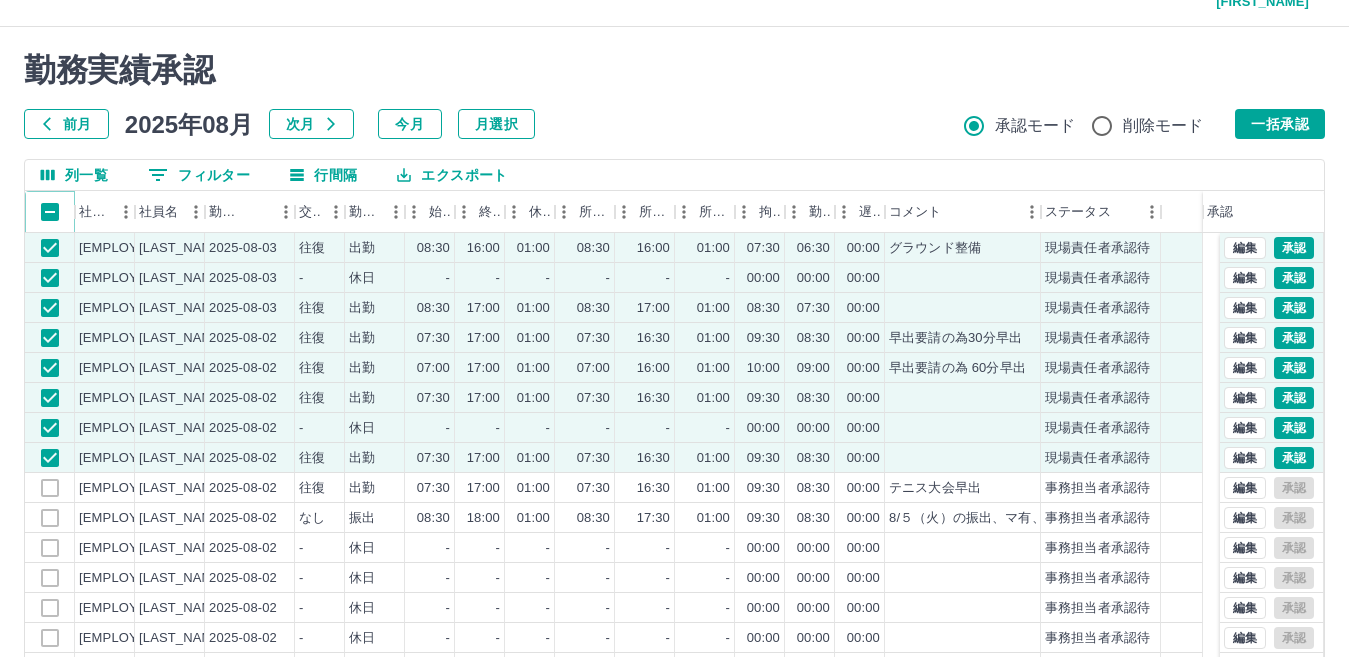 scroll, scrollTop: 0, scrollLeft: 0, axis: both 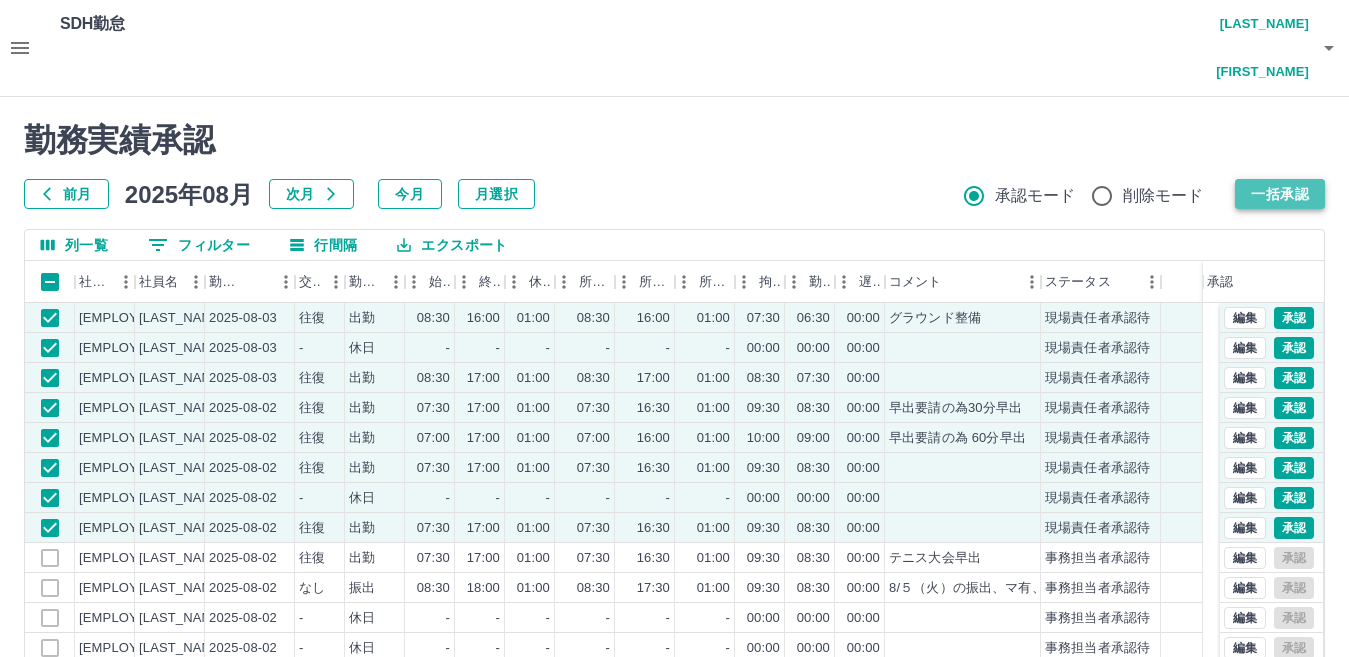 click on "一括承認" at bounding box center [1280, 194] 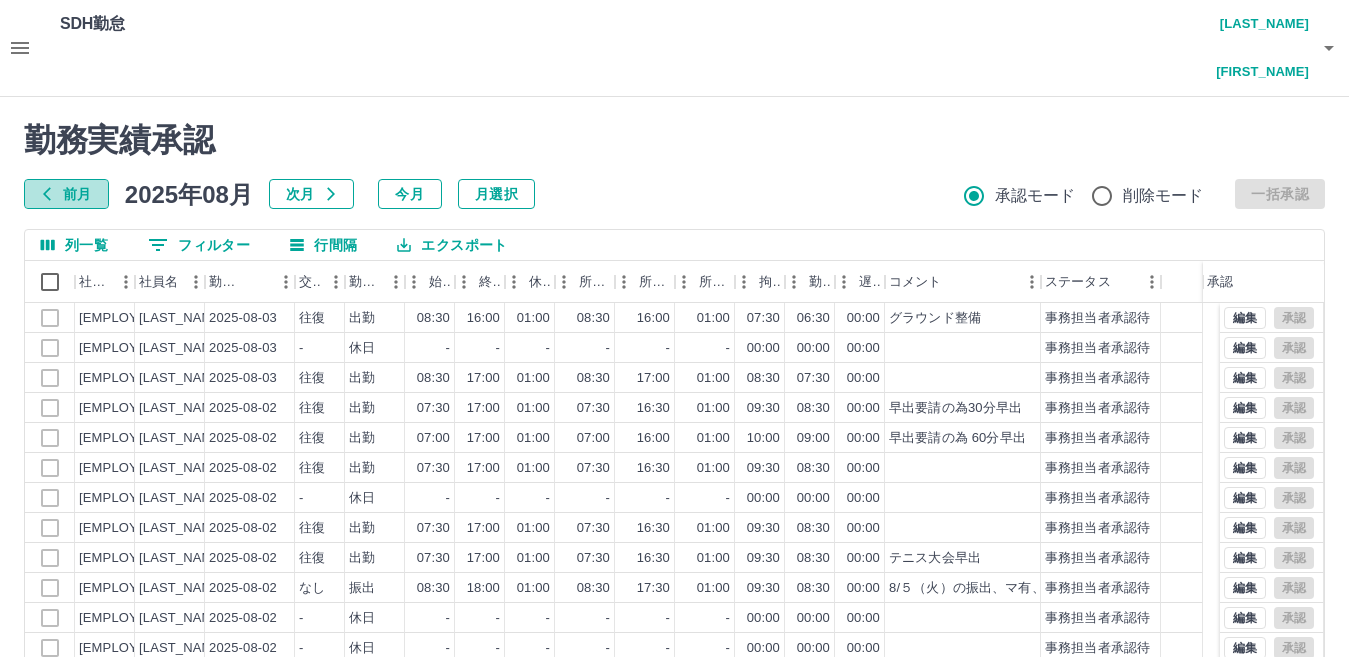 click 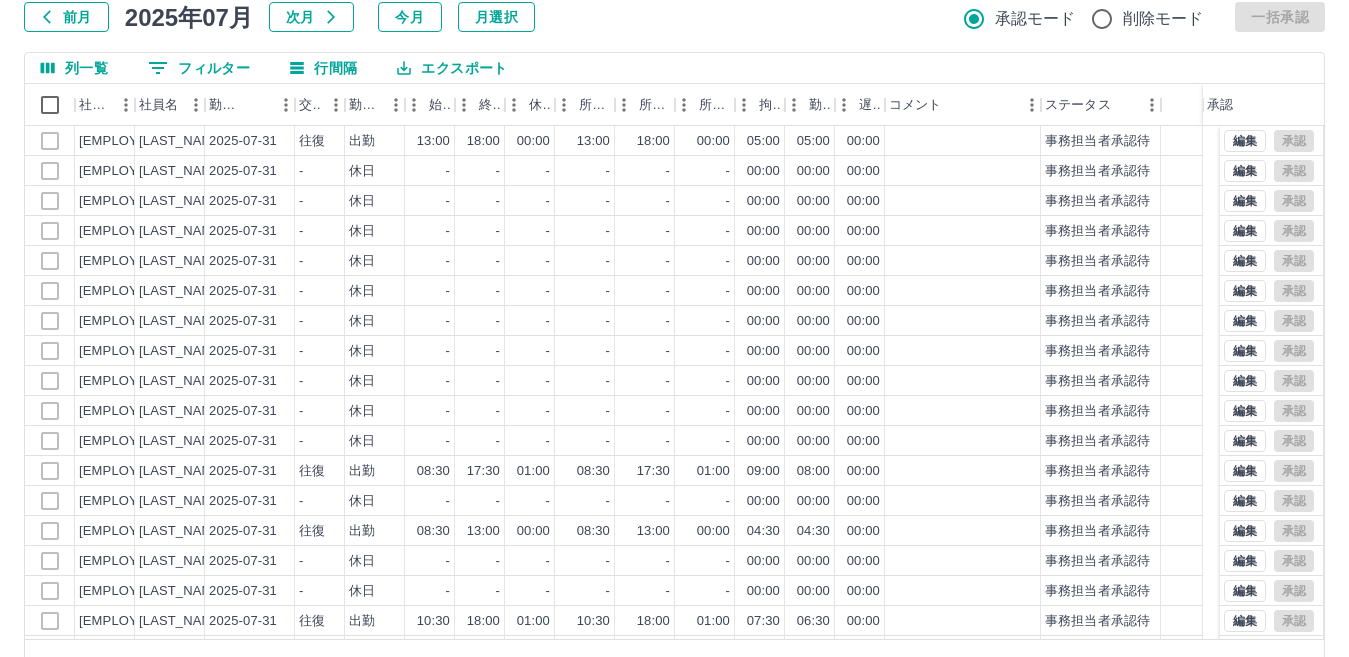 scroll, scrollTop: 188, scrollLeft: 0, axis: vertical 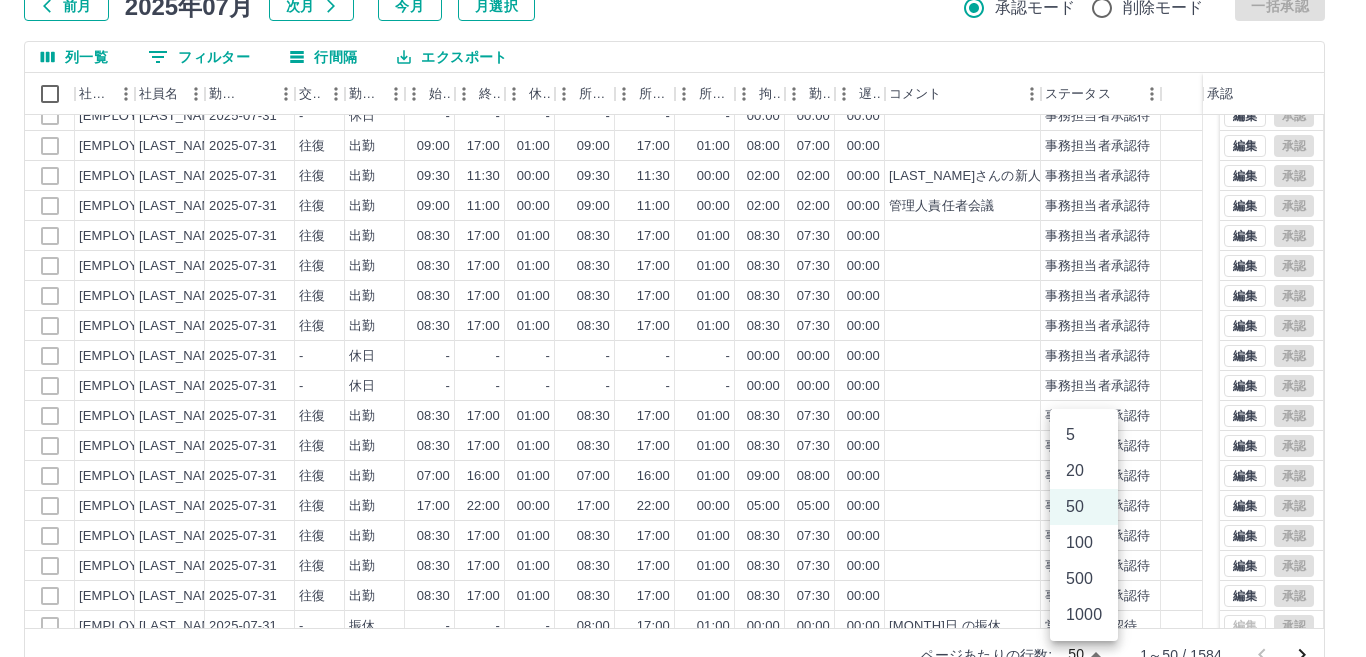 click on "SDH勤怠 [LAST_NAME]　[FIRST_NAME] 勤務実績承認 前月 2025年07月 次月 今月 月選択 承認モード 削除モード 一括承認 列一覧 0 フィルター 行間隔 エクスポート 社員番号 社員名 勤務日 交通費 勤務区分 始業 終業 休憩 所定開始 所定終業 所定休憩 拘束 勤務 遅刻等 コメント ステータス 承認 [EMPLOYEE_ID] [LAST_NAME]　[FIRST_NAME] 2025-07-31 往復 出勤 17:00 22:00 00:00 17:00 22:00 00:00 05:00 05:00 00:00 事務担当者承認待 [EMPLOYEE_ID] [LAST_NAME]　[FIRST_NAME] 2025-07-31 往復 出勤 17:00 22:00 01:00 17:00 22:00 01:00 05:00 04:00 00:00 事務担当者承認待 [EMPLOYEE_ID] [LAST_NAME]　[FIRST_NAME] 2025-07-31  -  休日 - - - - - - 00:00 00:00 00:00 事務担当者承認待 [EMPLOYEE_ID] [LAST_NAME]　[FIRST_NAME] 2025-07-31 往復 出勤 09:00 17:00 01:00 09:00 17:00 01:00 08:00 07:00 00:00 事務担当者承認待 [EMPLOYEE_ID] [LAST_NAME]　[FIRST_NAME] 2025-07-31 往復 出勤 09:30 11:30 00:00 09:30 11:30 00:00 02:00 02:00 00:00 [LAST_NAME]さんの新人研修の指導のため 事務担当者承認待 -" at bounding box center [683, 258] 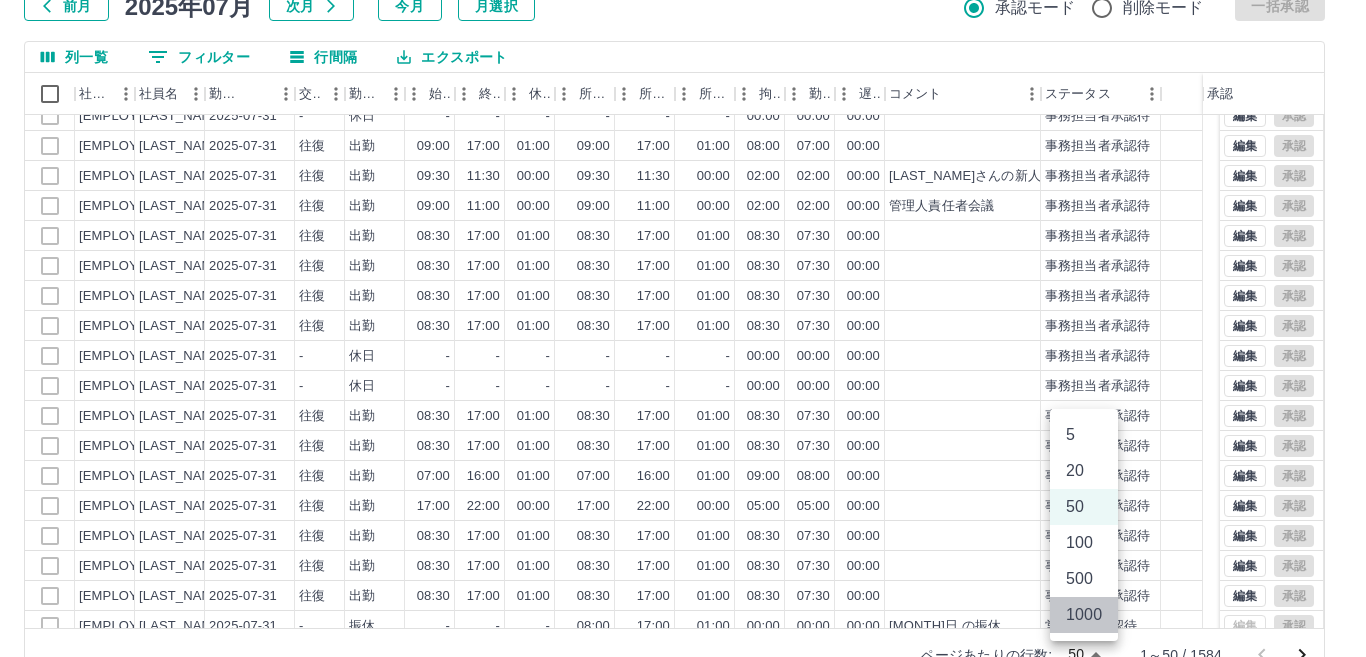click on "1000" at bounding box center (1084, 615) 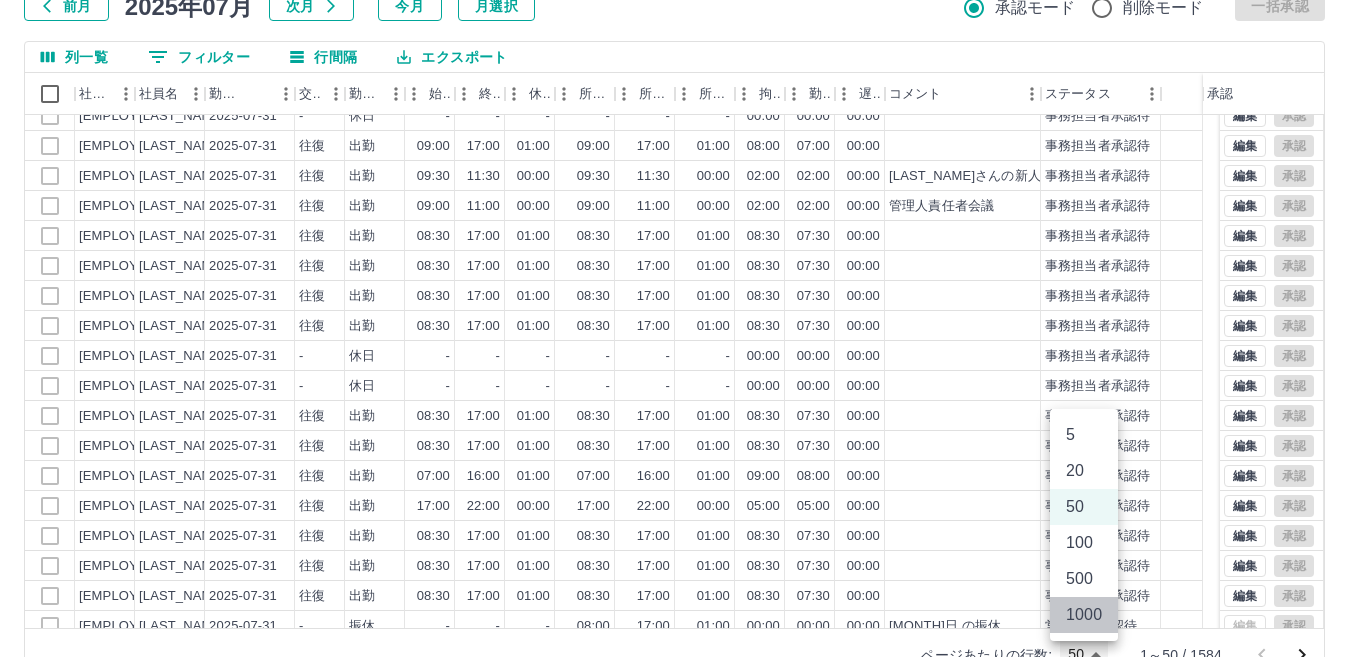 type on "****" 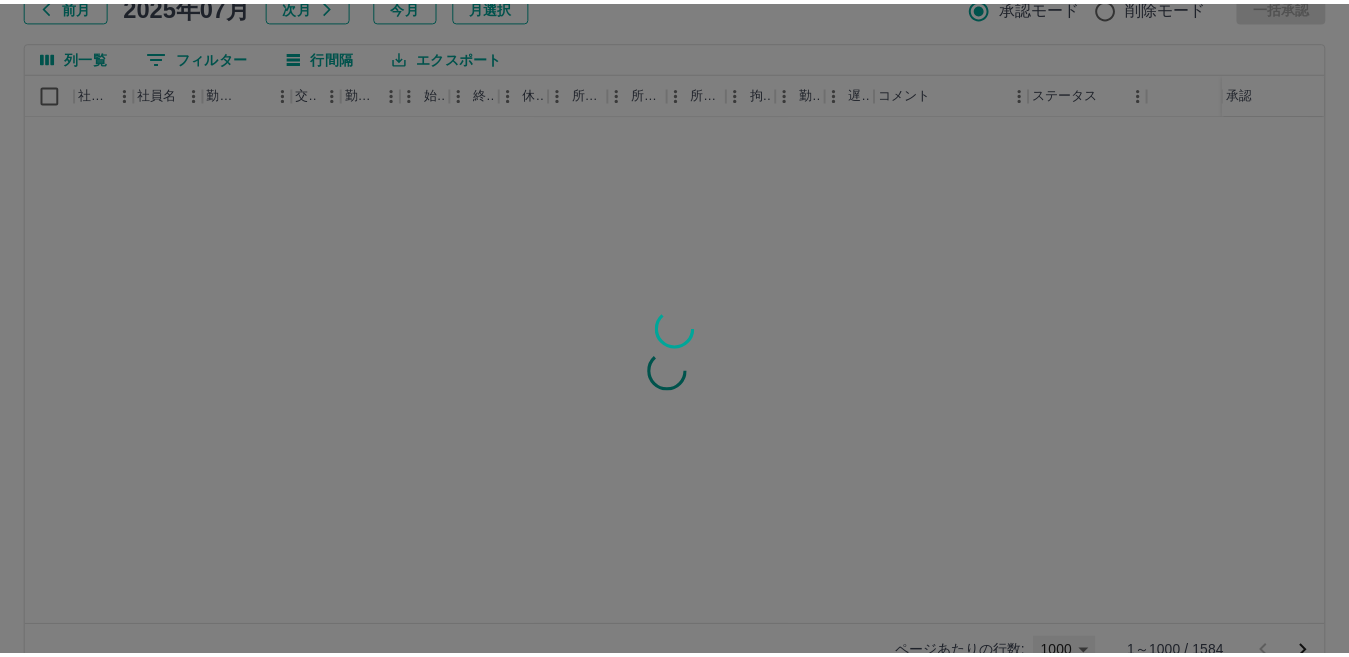 scroll, scrollTop: 0, scrollLeft: 0, axis: both 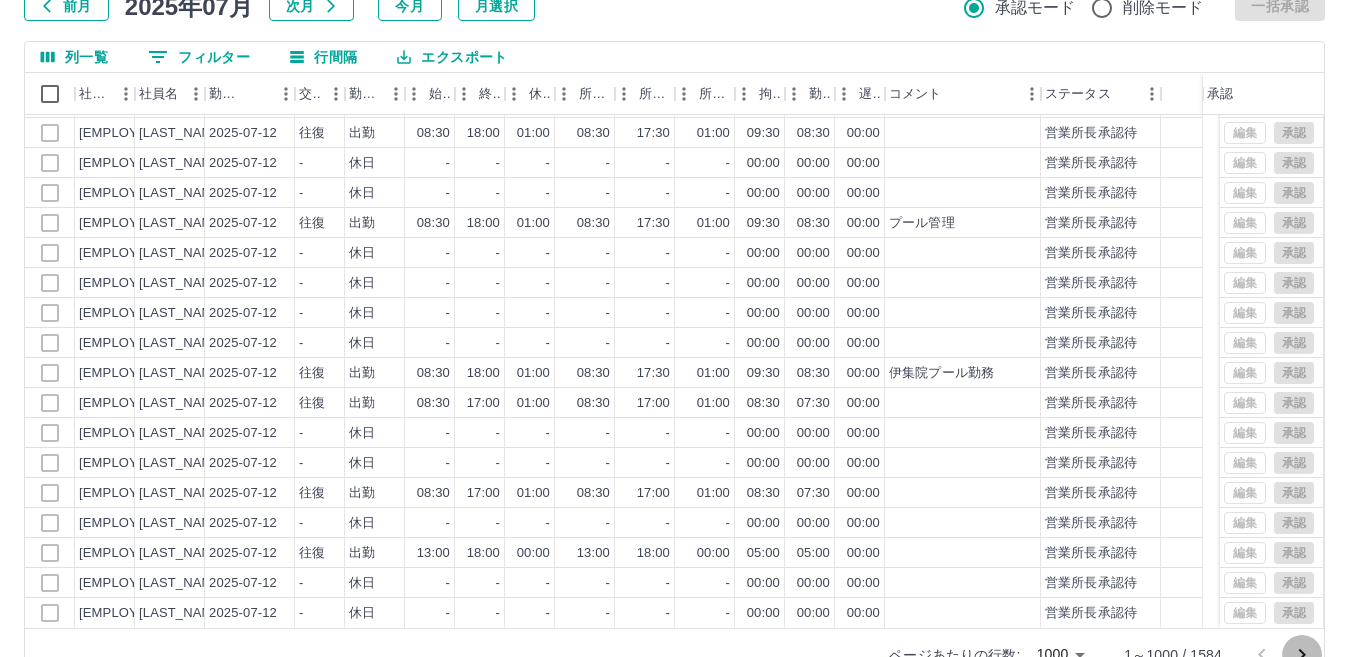 click 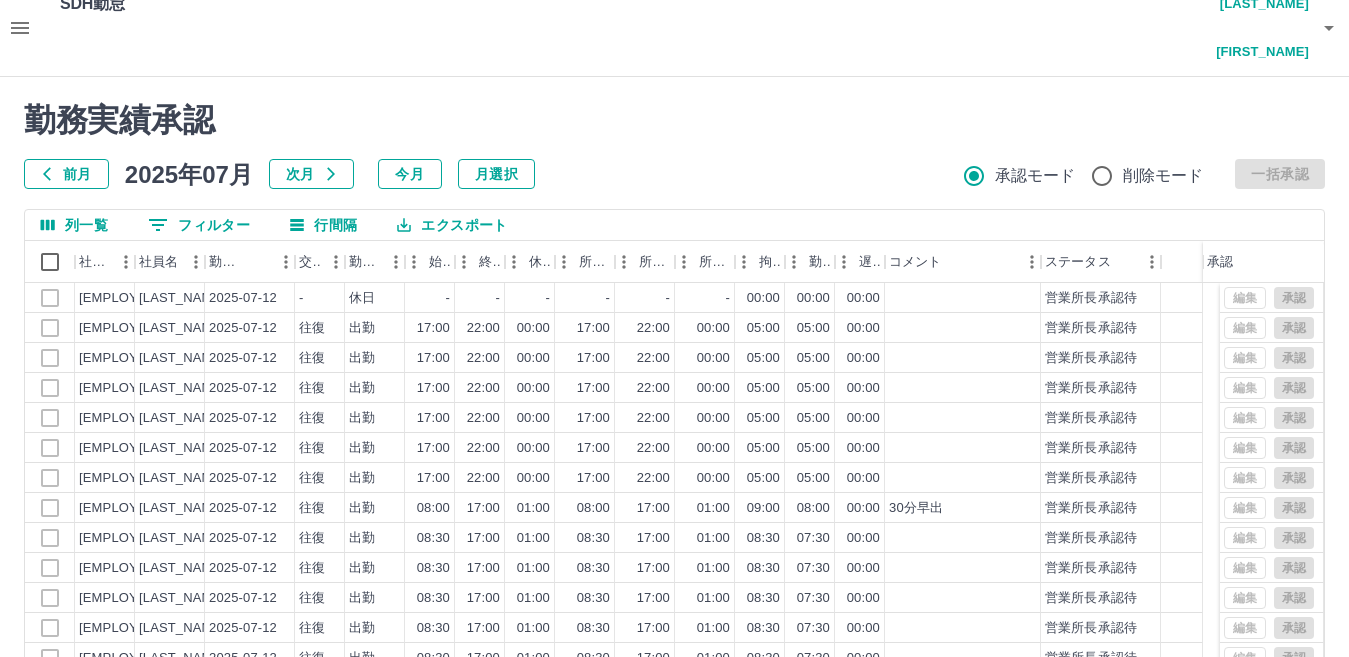 scroll, scrollTop: 0, scrollLeft: 0, axis: both 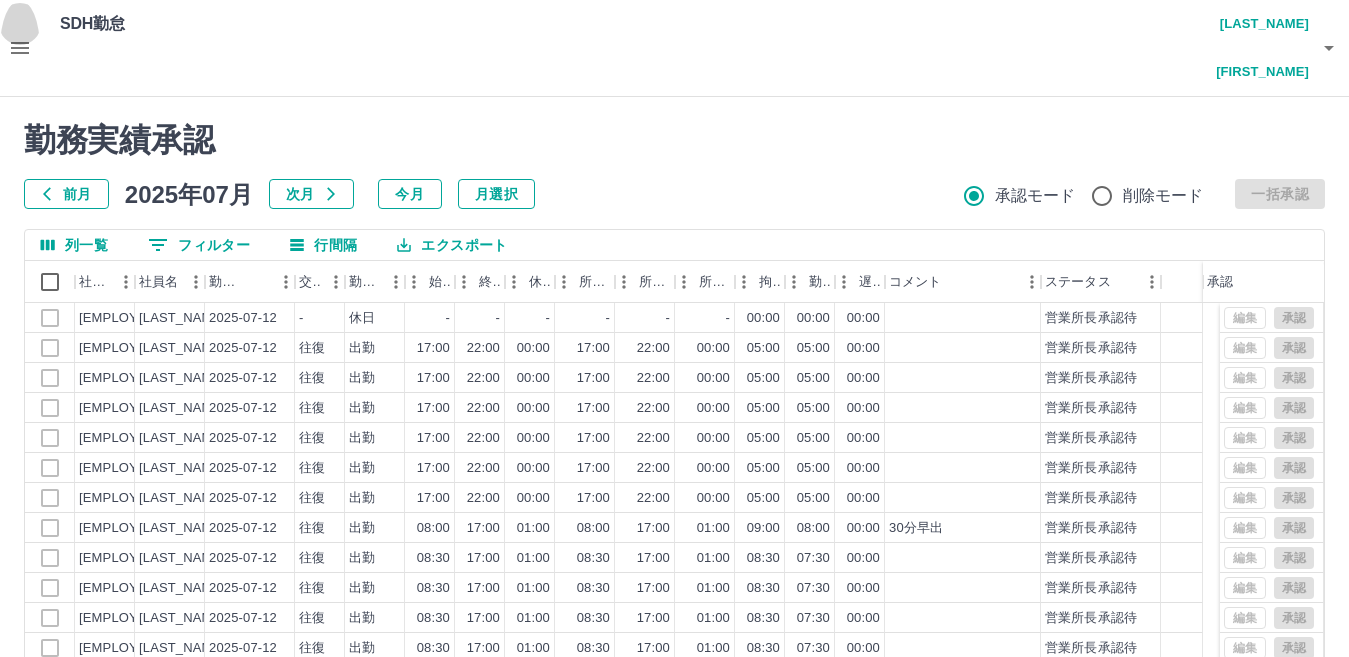 click 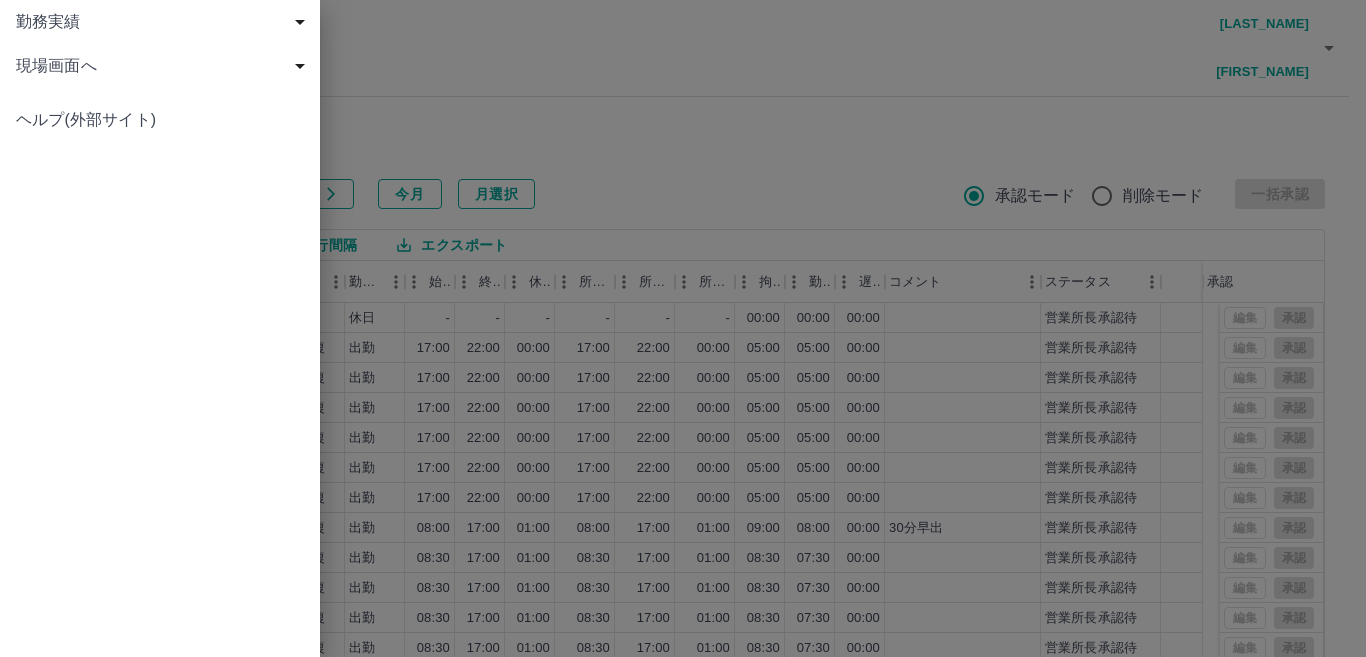 click on "現場画面へ" at bounding box center [164, 66] 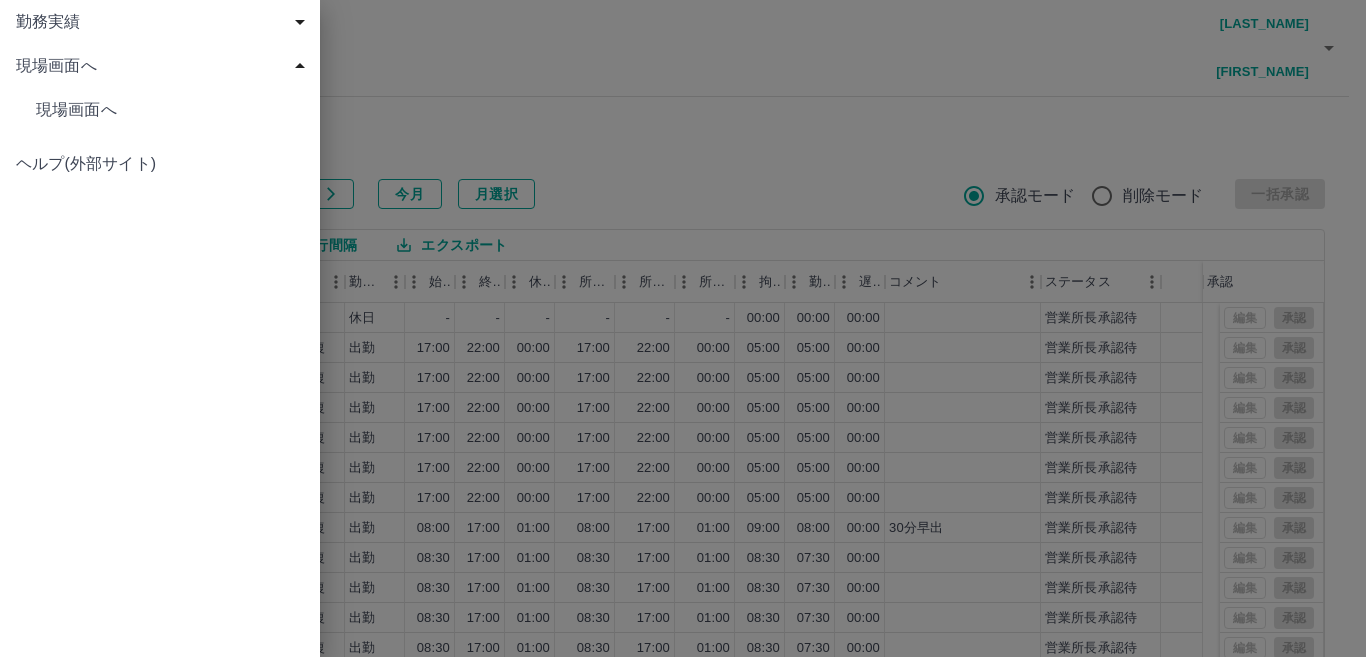 click on "現場画面へ" at bounding box center [170, 110] 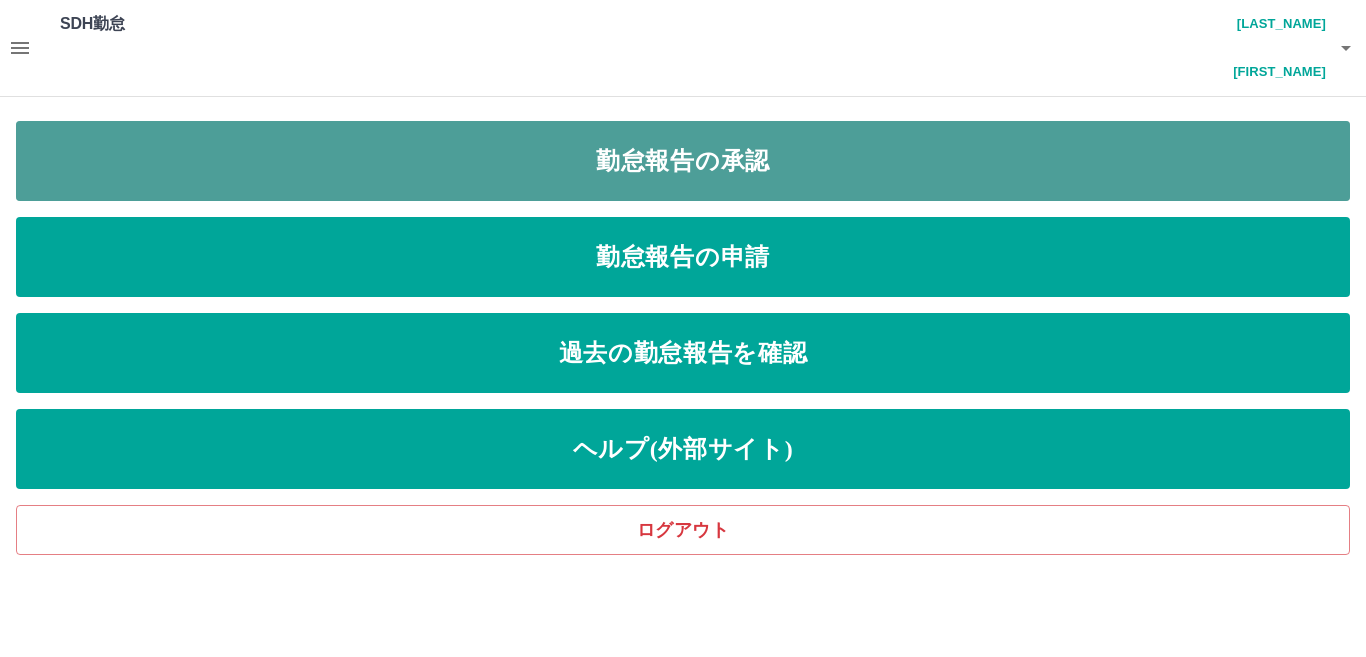 click on "勤怠報告の承認" at bounding box center (683, 161) 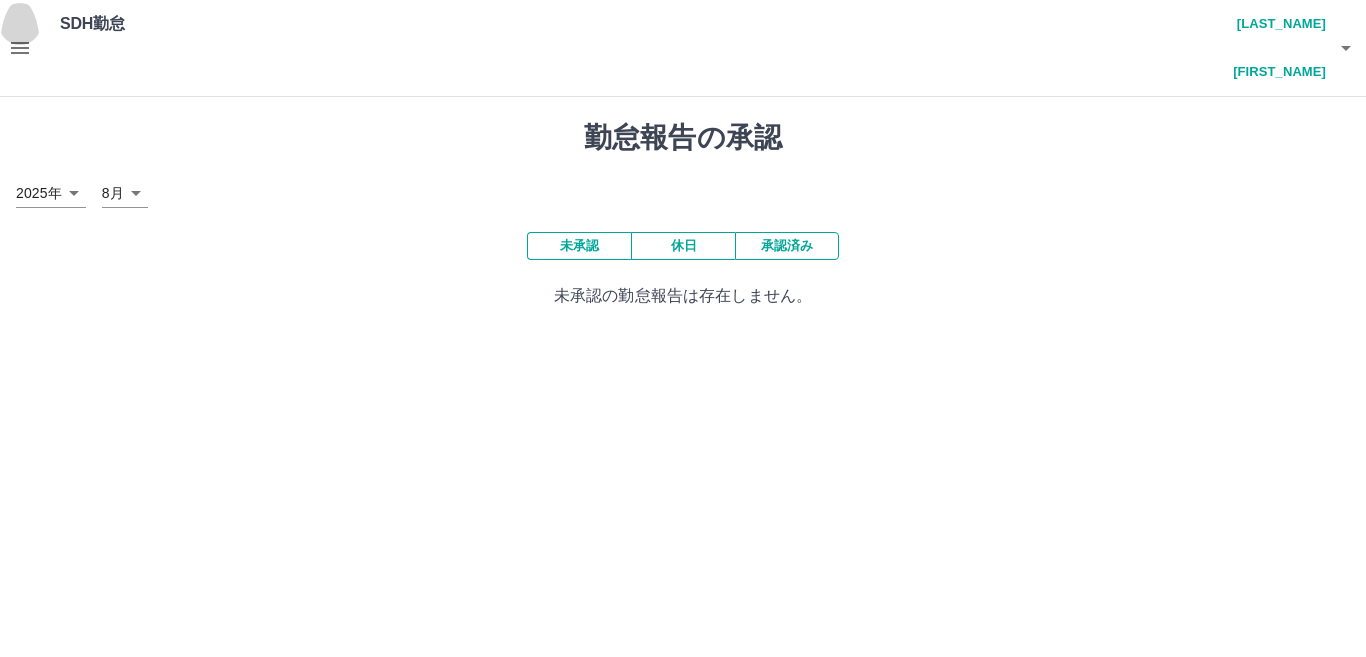 click 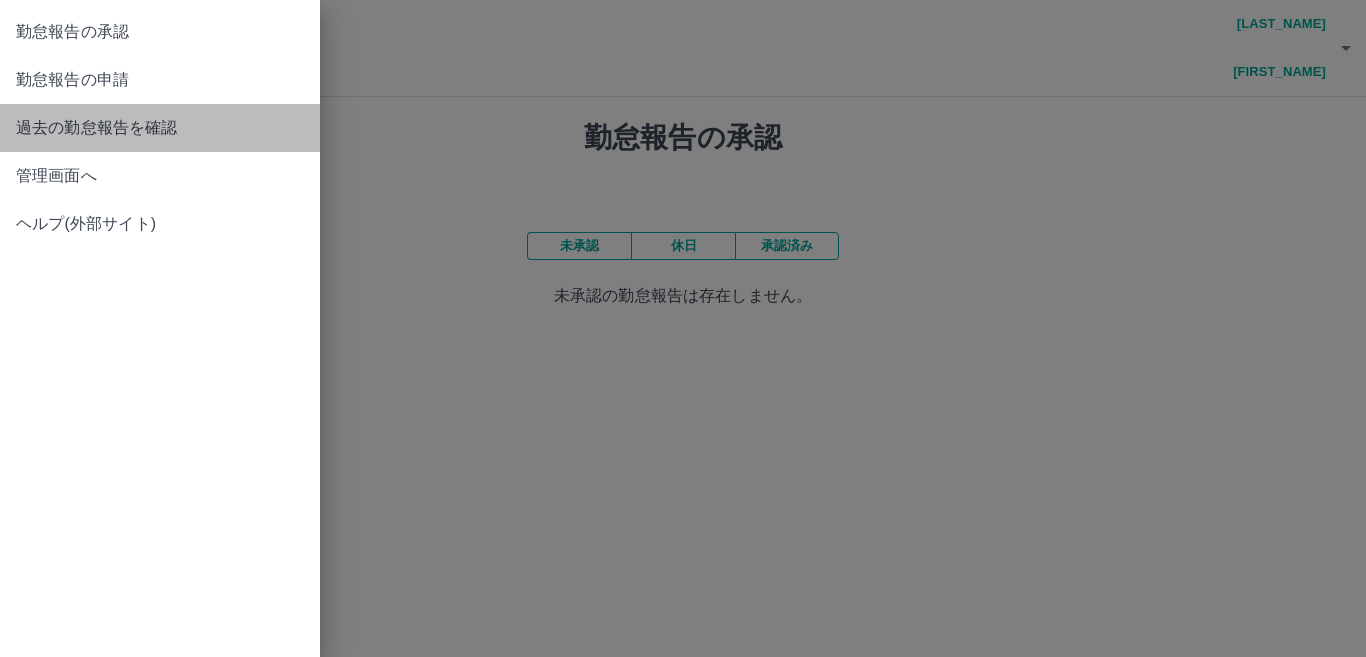 click on "過去の勤怠報告を確認" at bounding box center (160, 128) 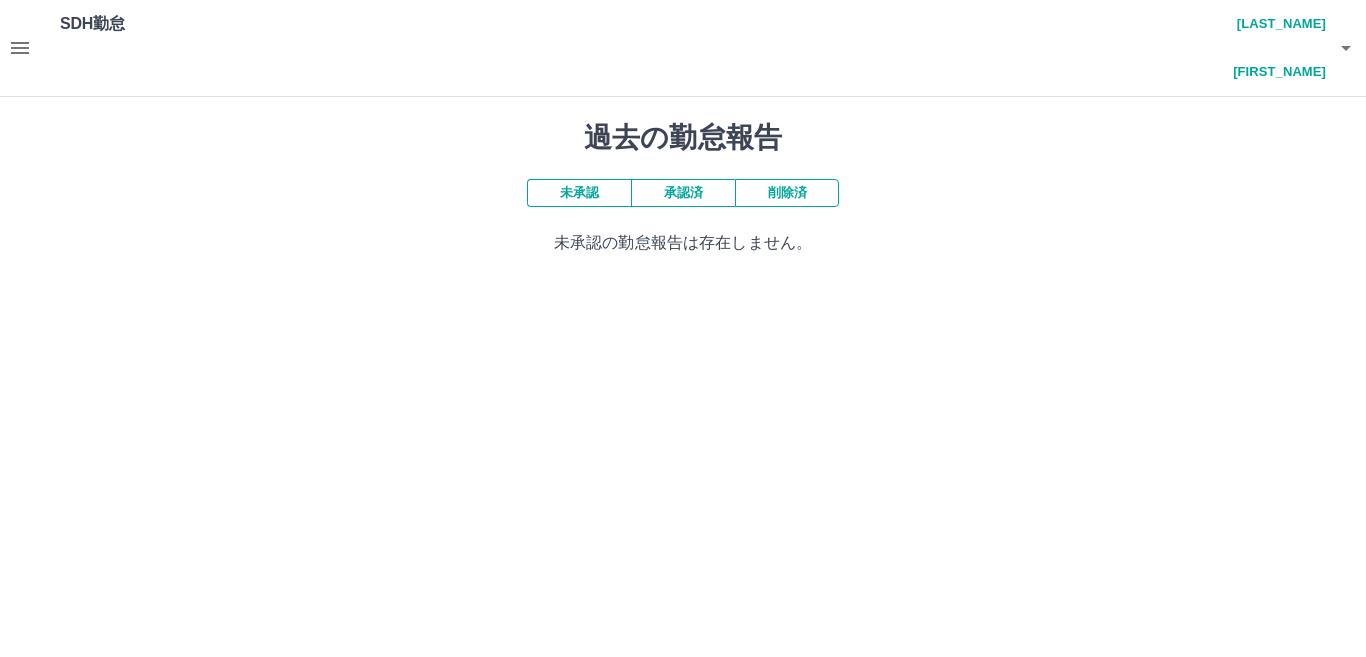 click 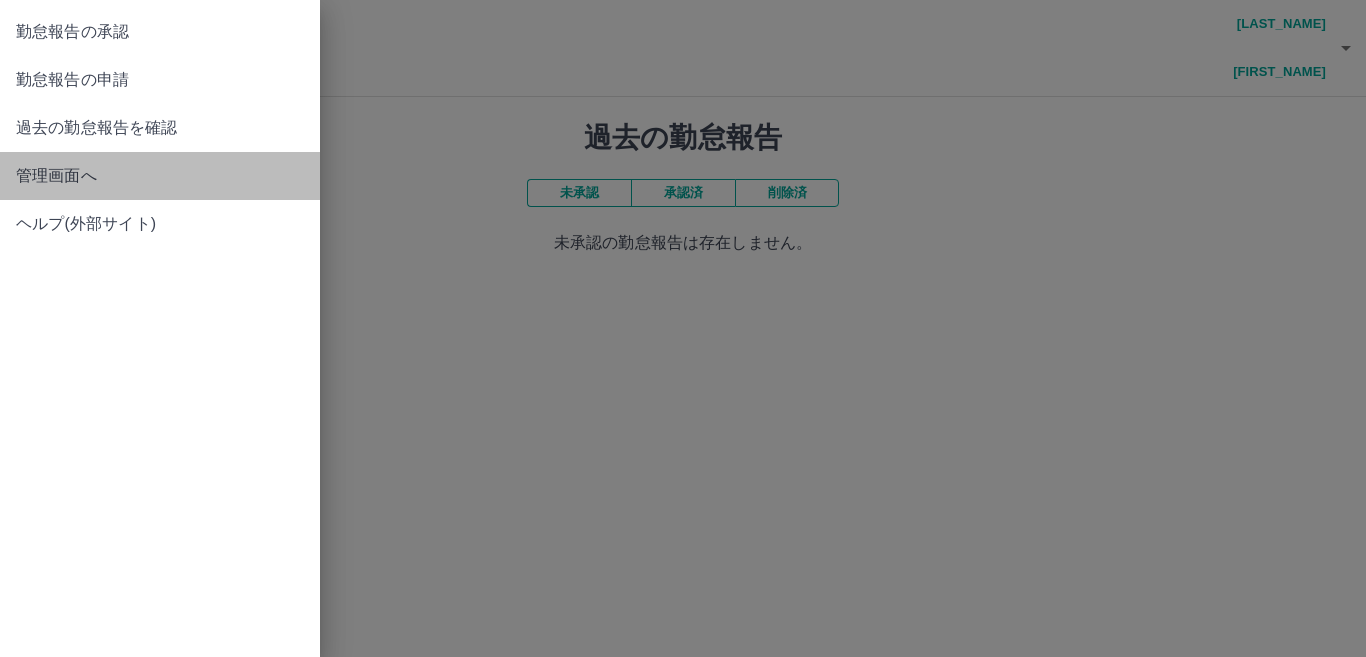 click on "管理画面へ" at bounding box center [160, 176] 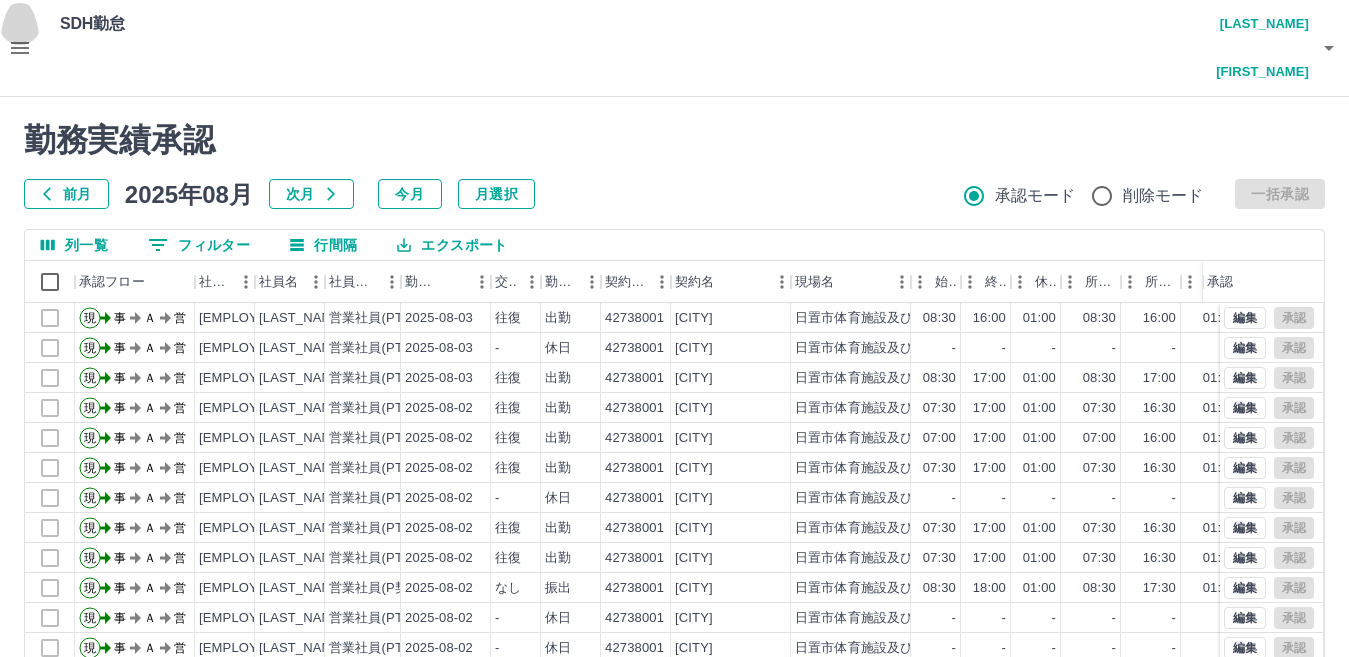 click 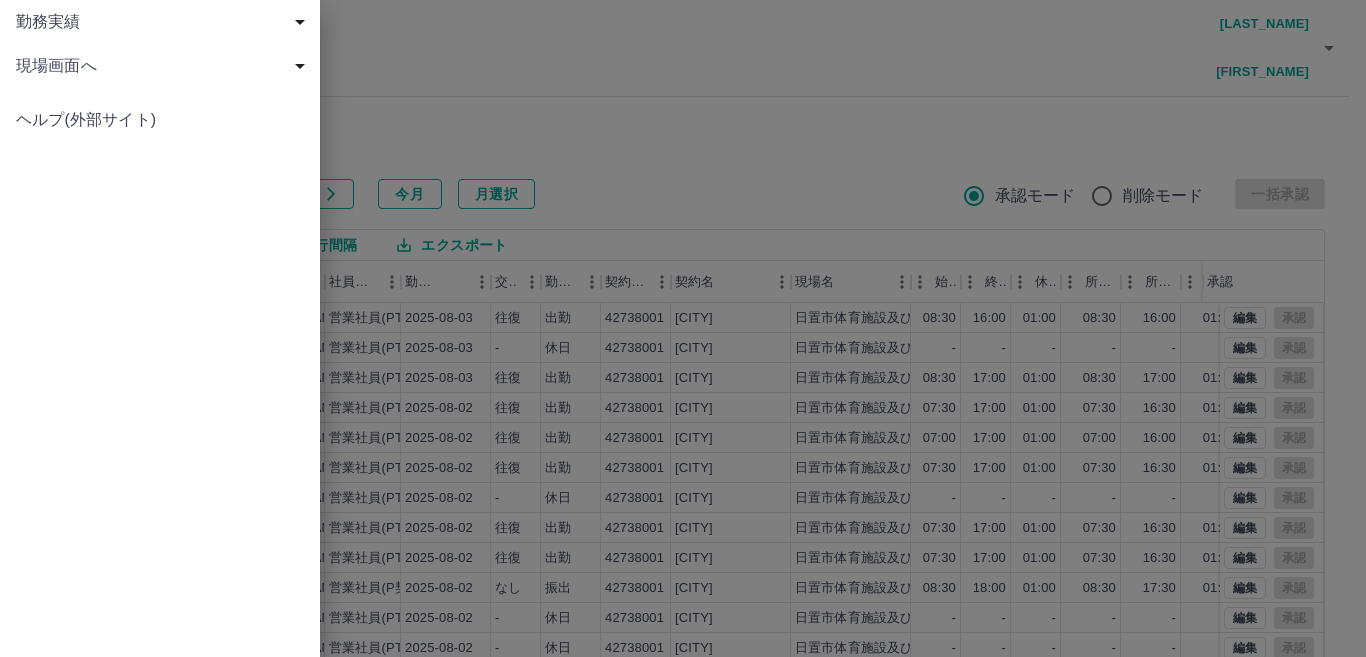 click at bounding box center [683, 328] 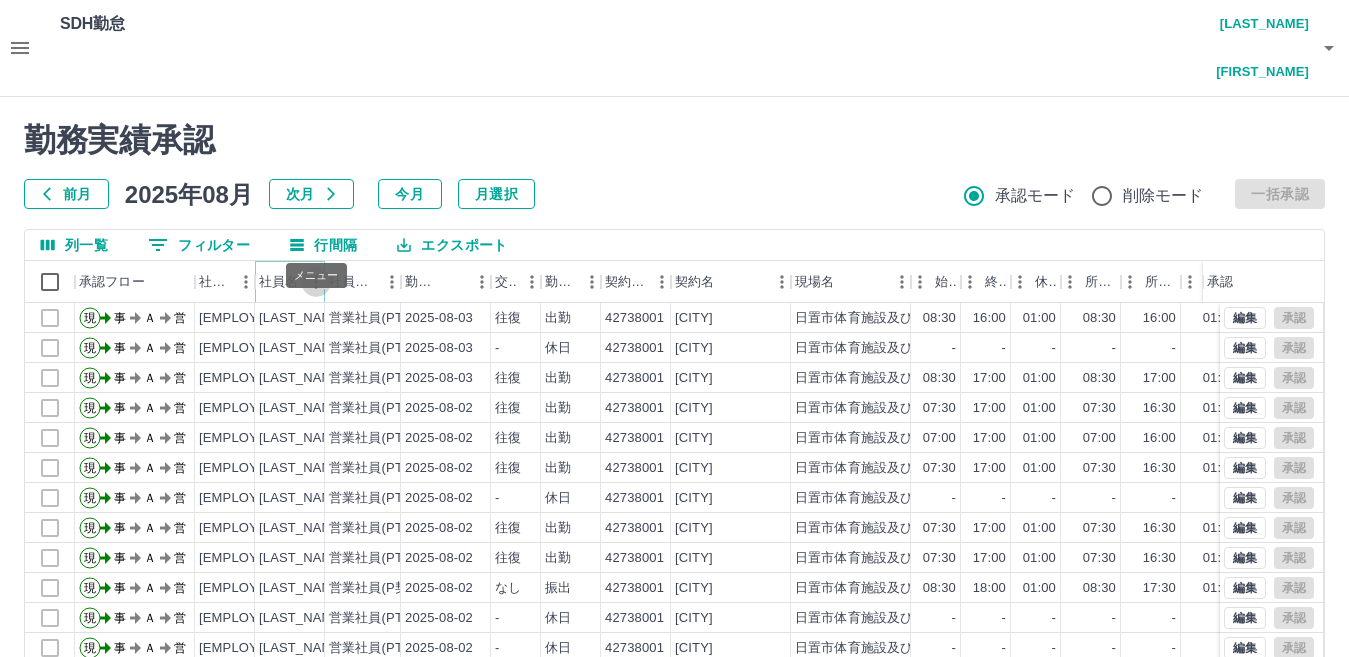 click at bounding box center (316, 282) 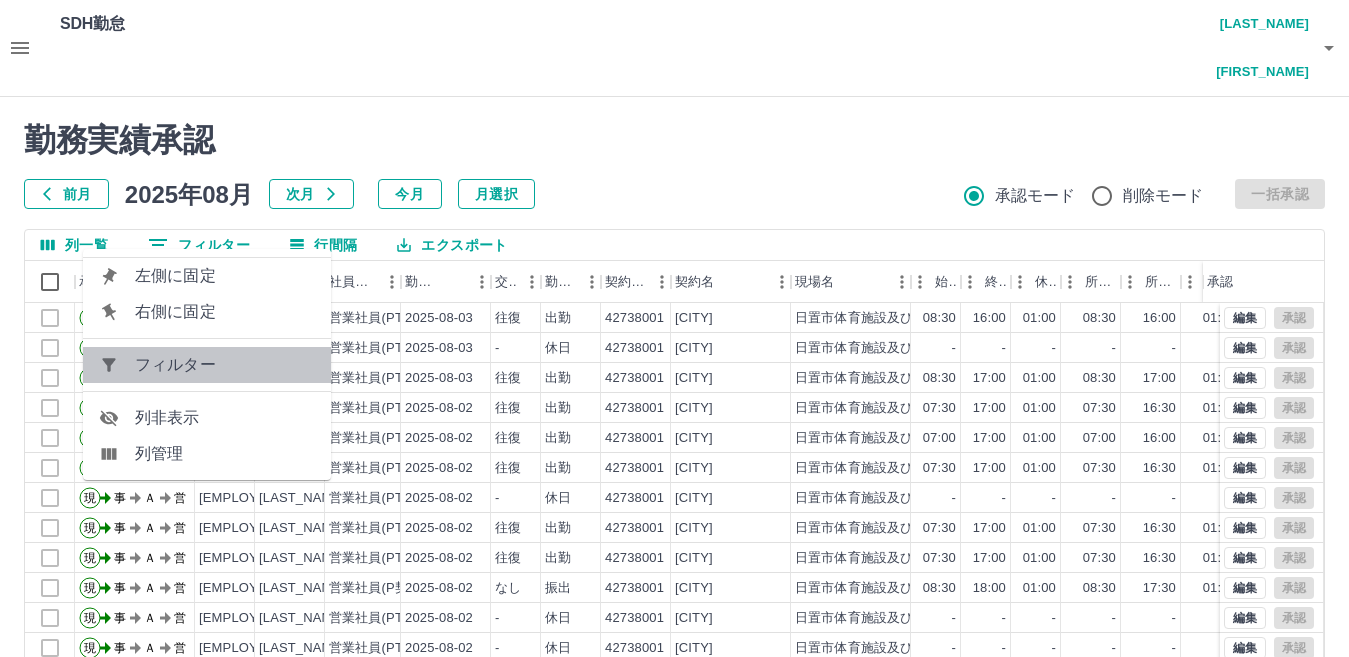 click on "フィルター" at bounding box center [225, 365] 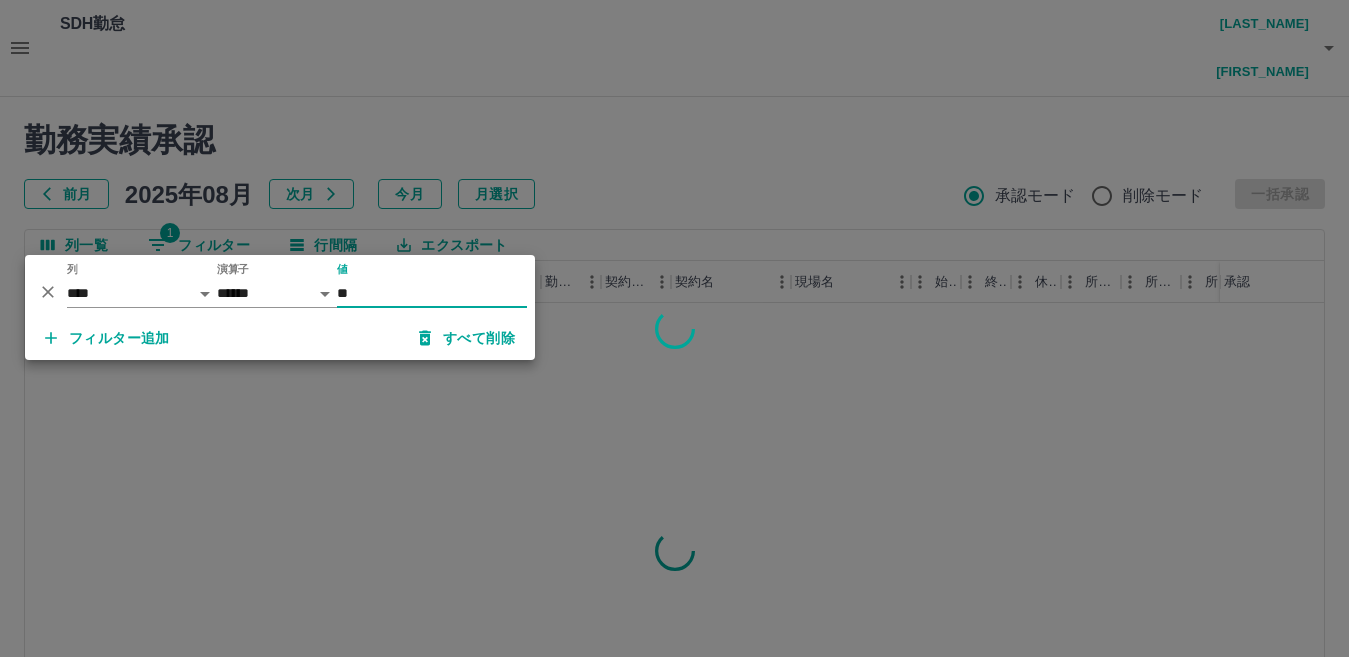 type on "**" 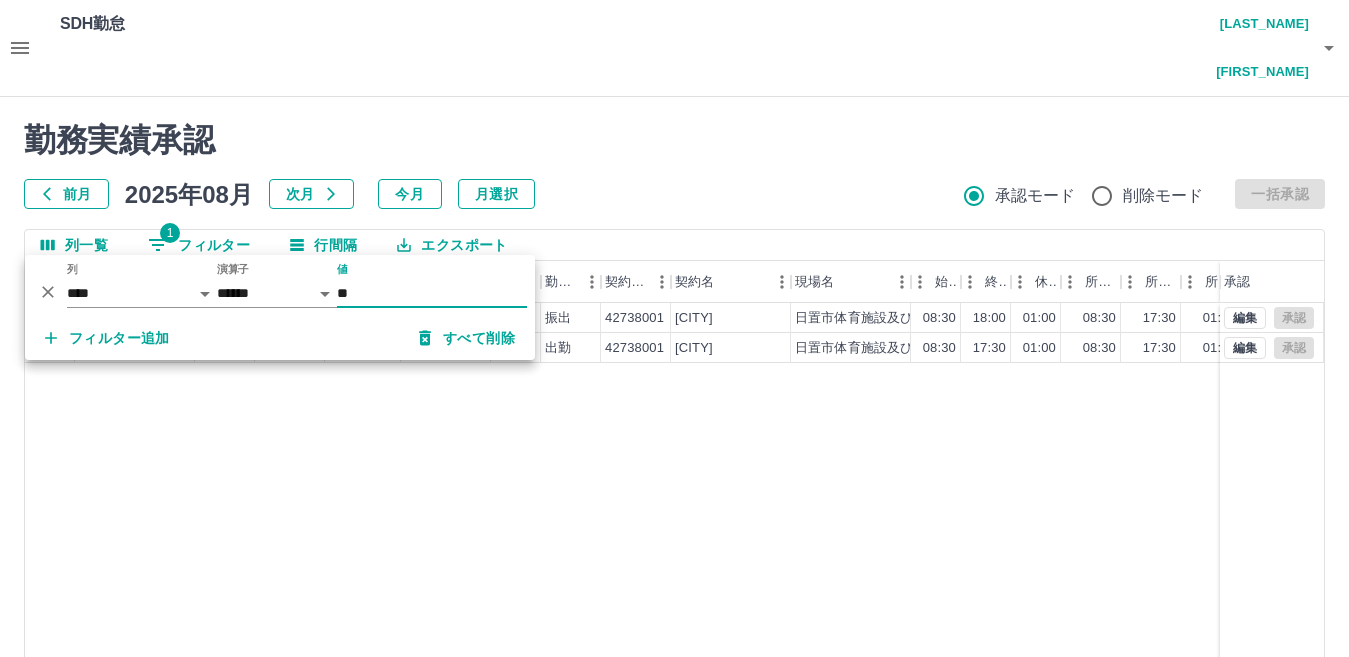 click on "勤務実績承認" at bounding box center (674, 140) 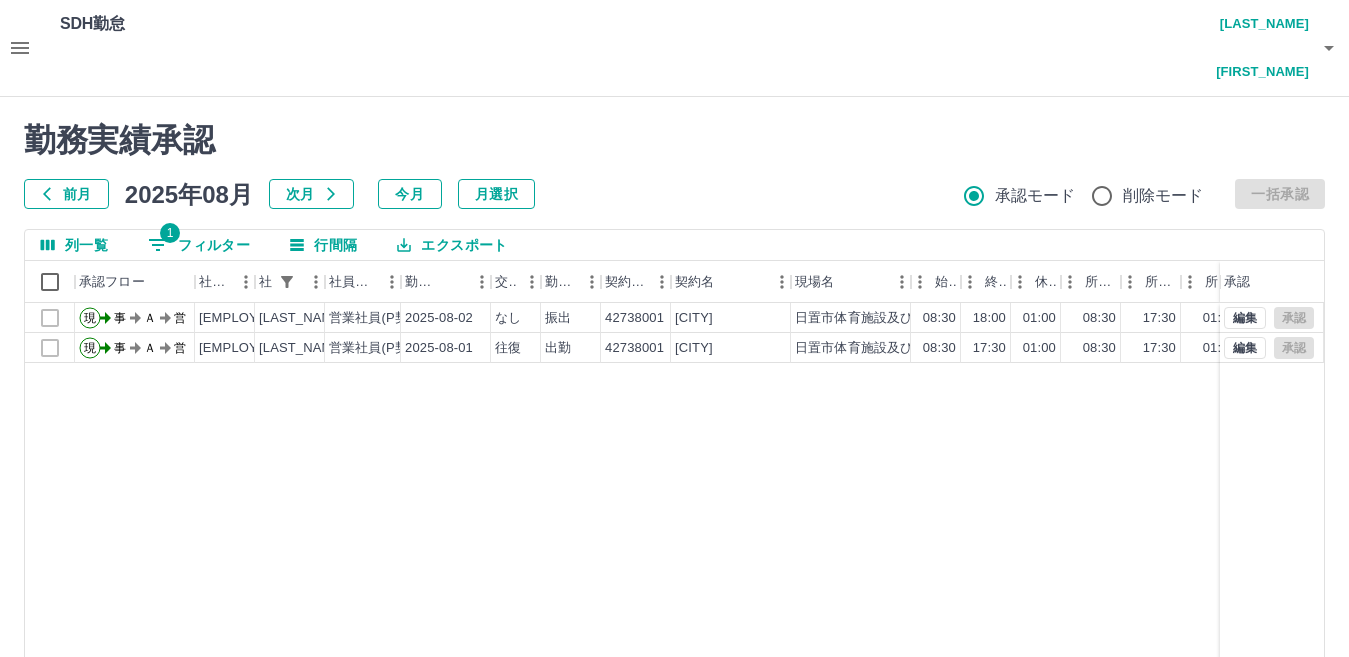click 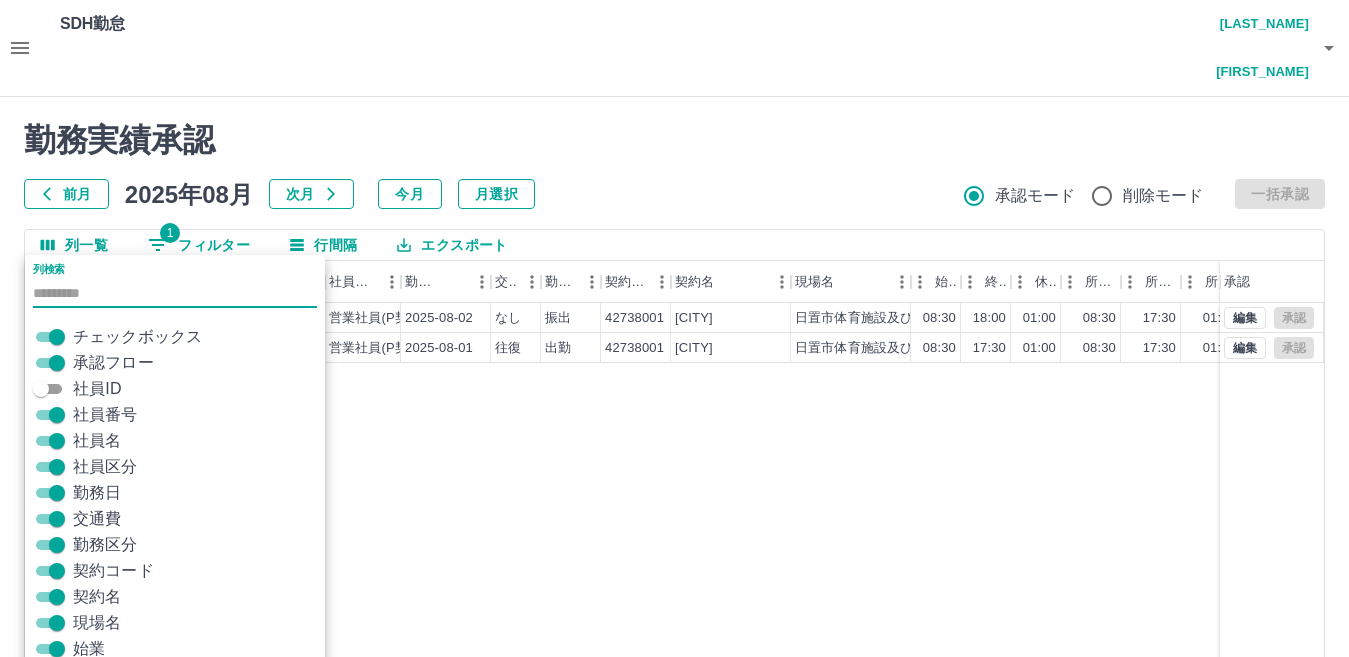 scroll, scrollTop: 48, scrollLeft: 0, axis: vertical 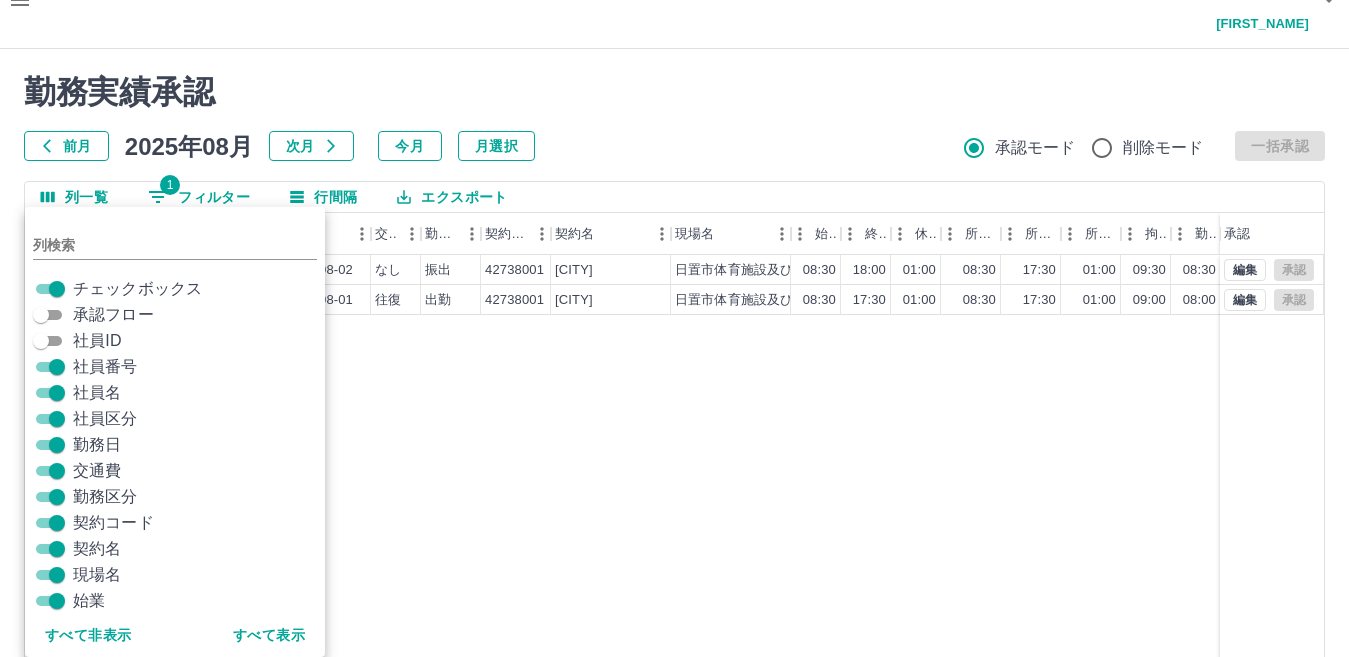 click on "勤務実績承認 前月 2025年08月 次月 今月 月選択 承認モード 削除モード 一括承認" at bounding box center [674, 117] 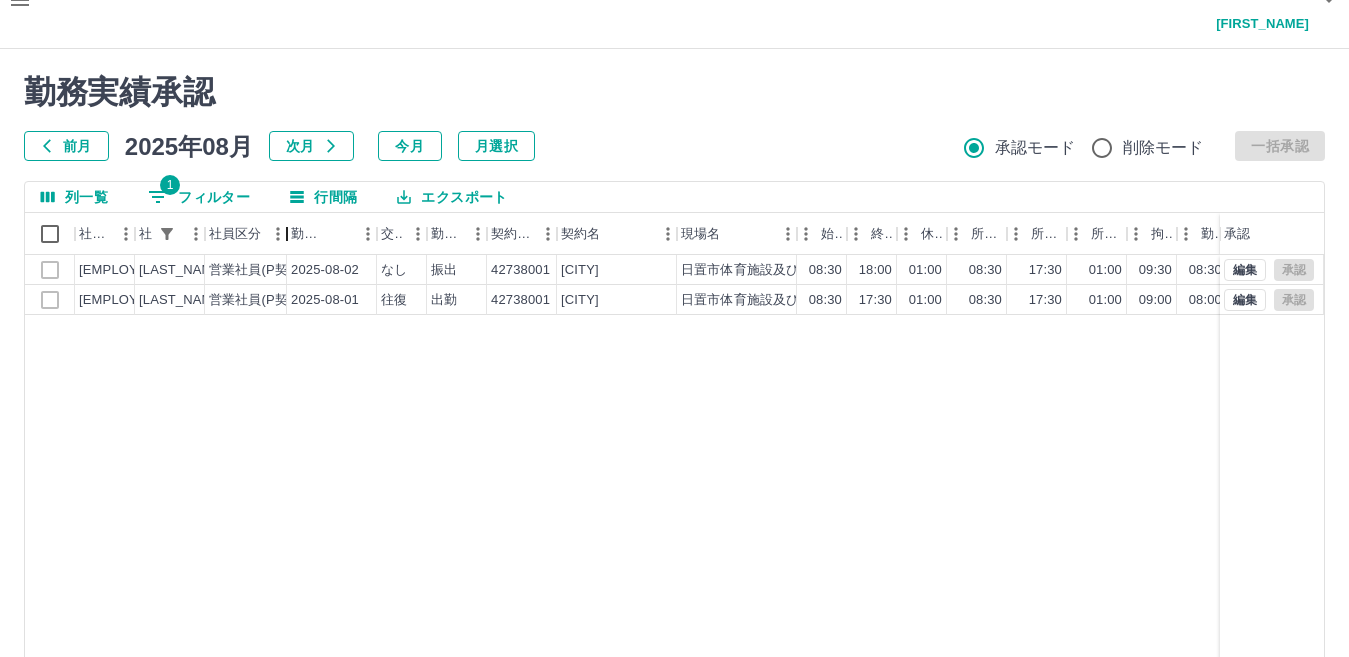click at bounding box center [287, 234] 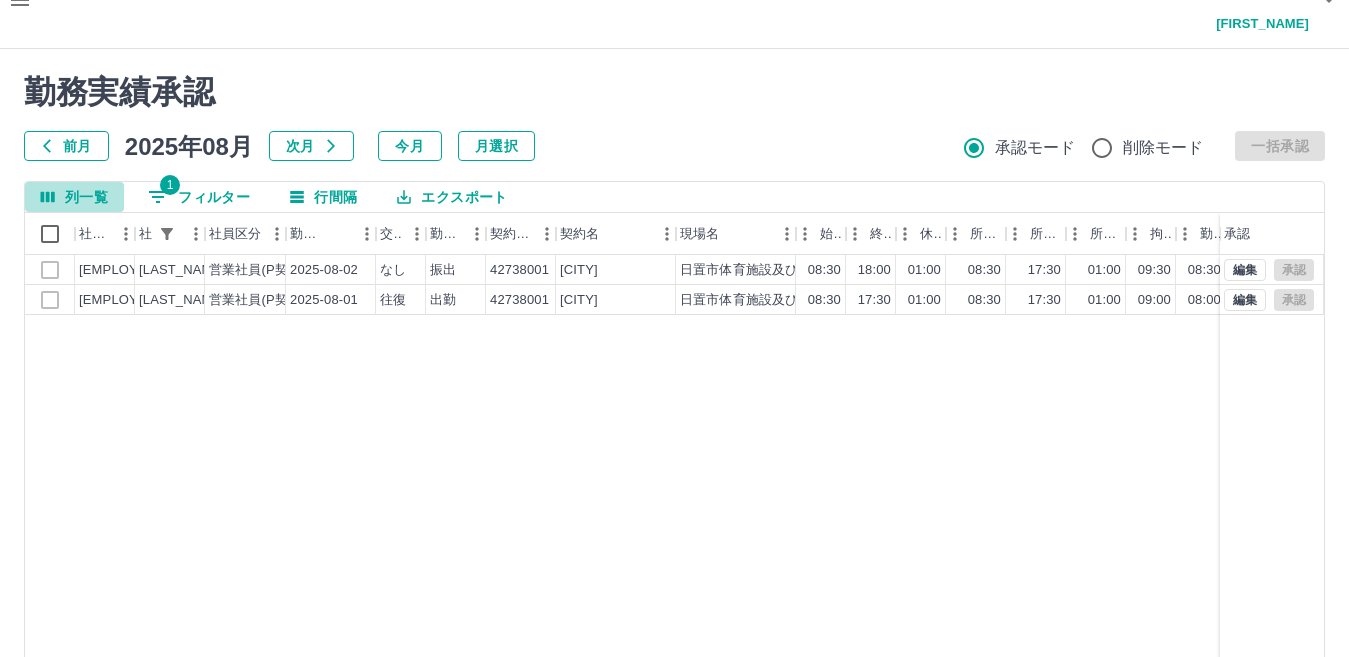 click 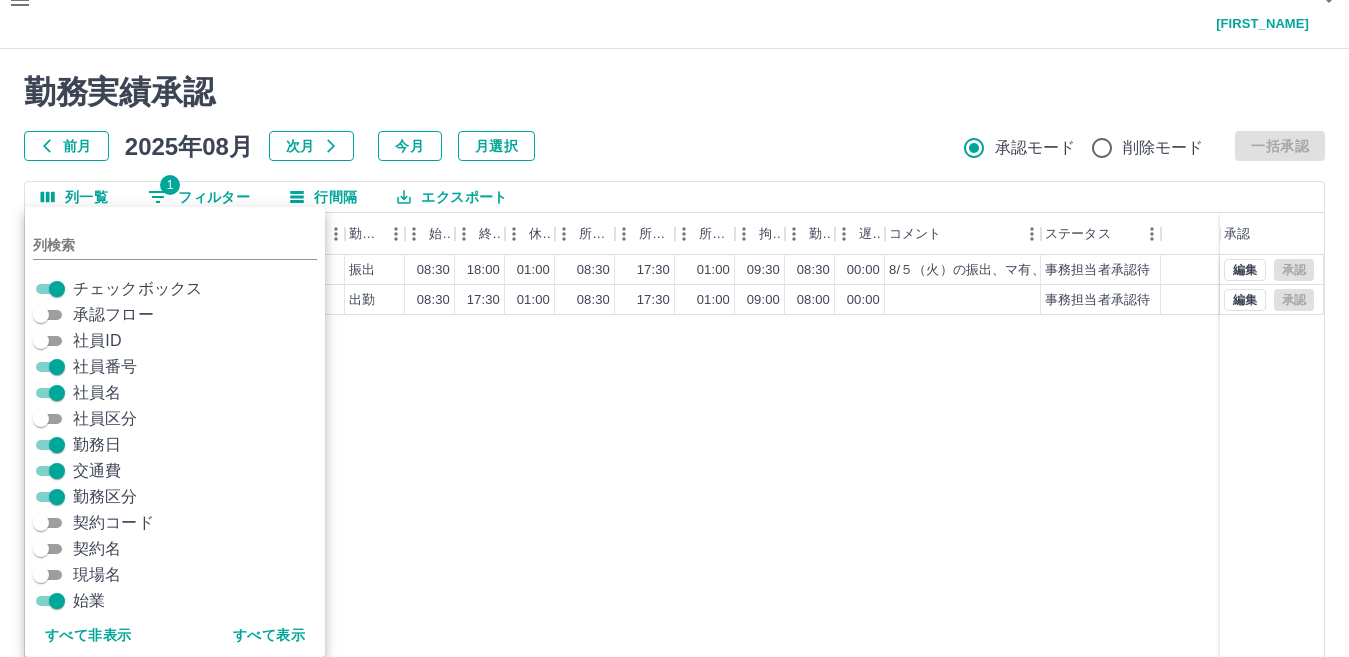 click on "前月 2025年08月 次月 今月 月選択 承認モード 削除モード 一括承認" at bounding box center [674, 146] 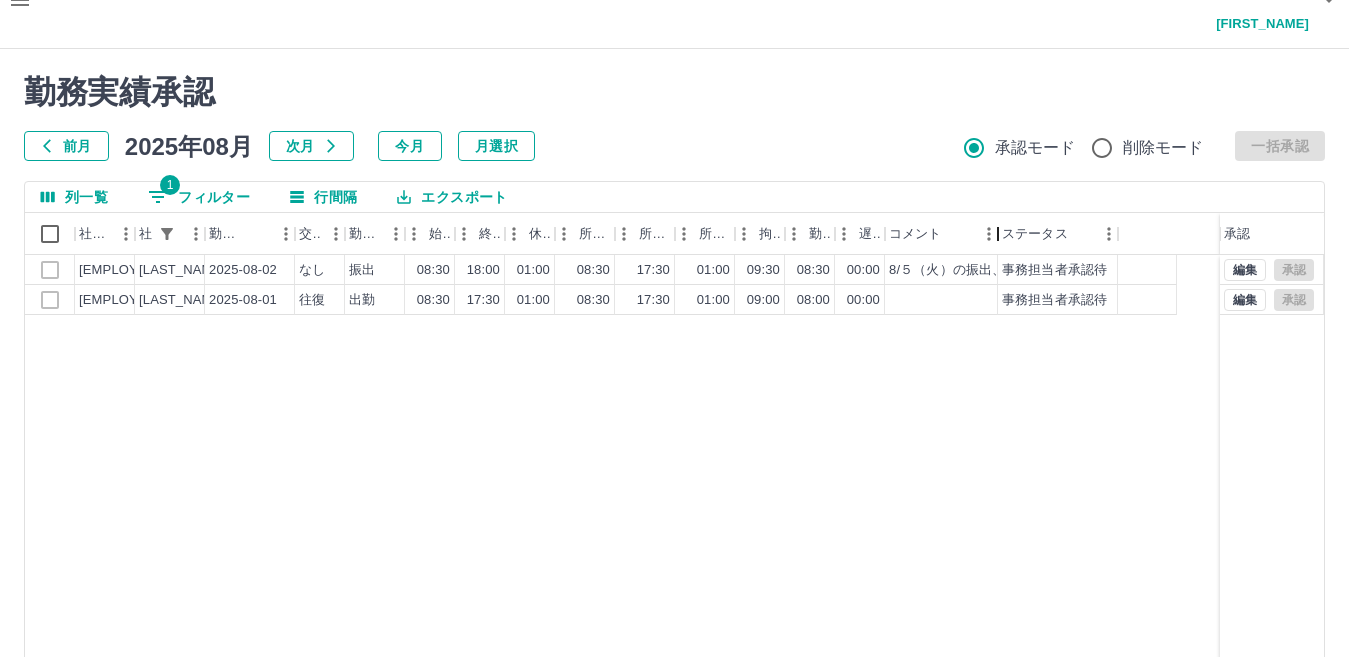 drag, startPoint x: 1040, startPoint y: 184, endPoint x: 996, endPoint y: 171, distance: 45.88028 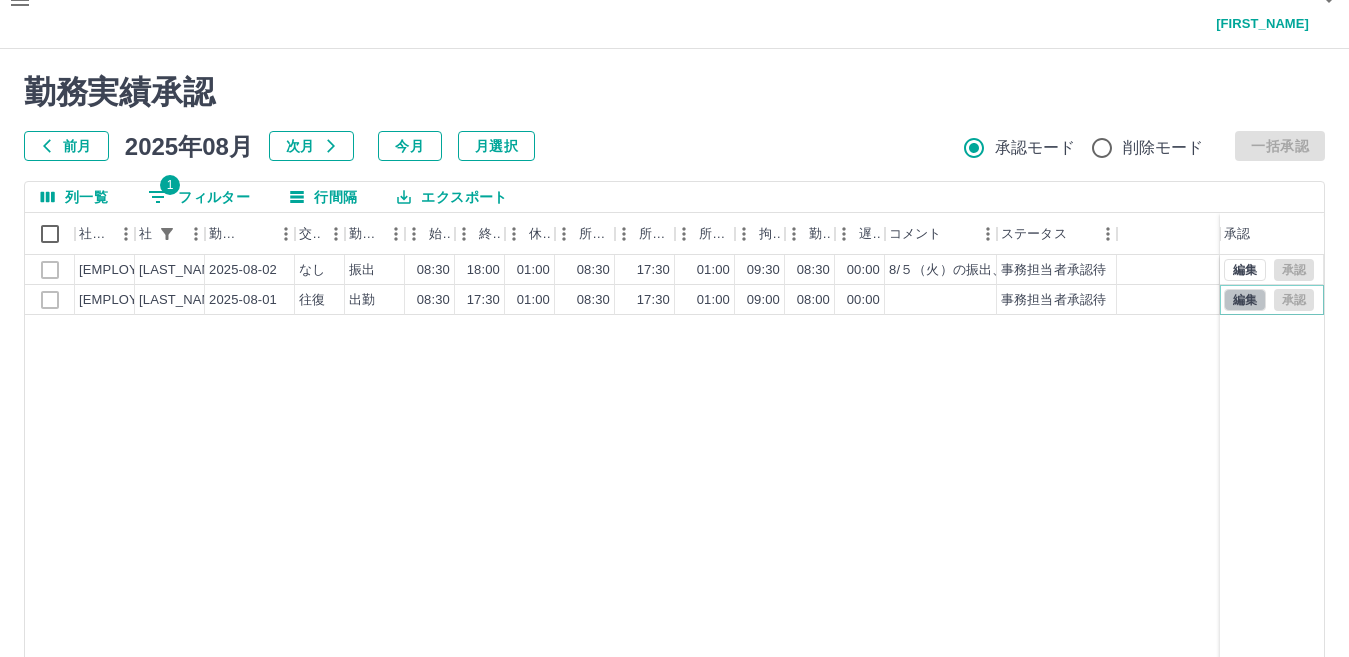 click on "編集" at bounding box center [1245, 300] 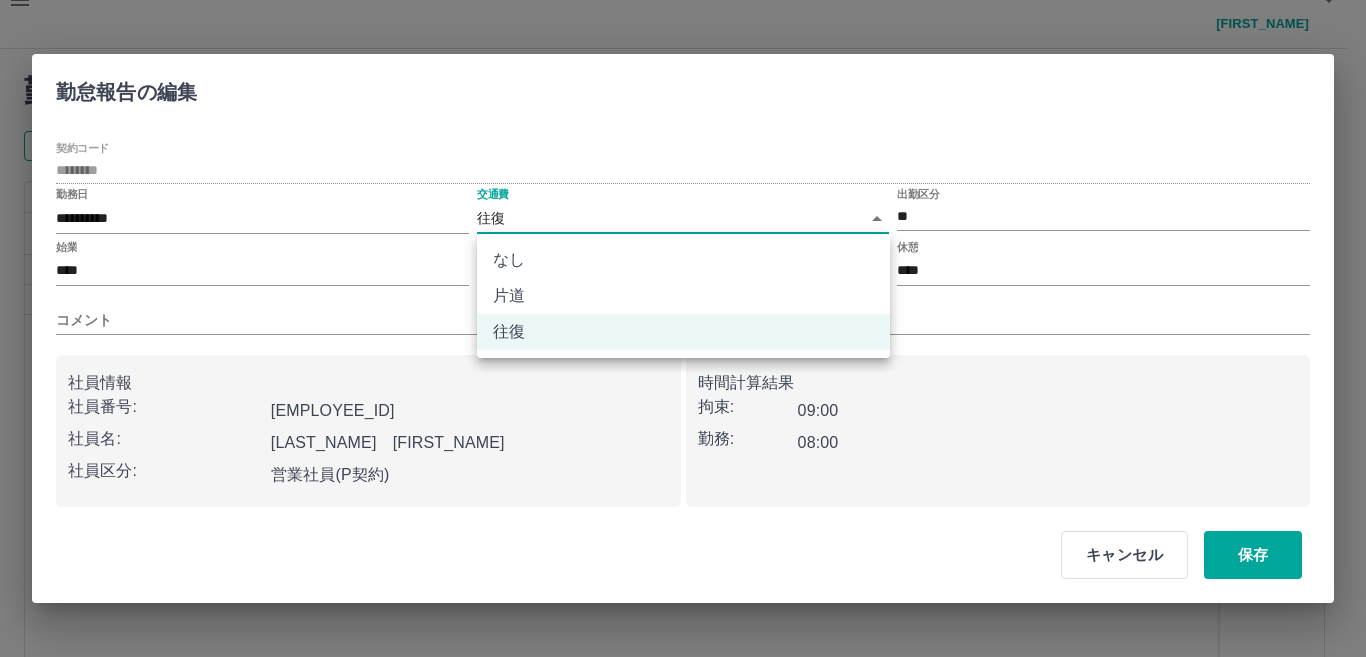 click on "**********" at bounding box center (683, 398) 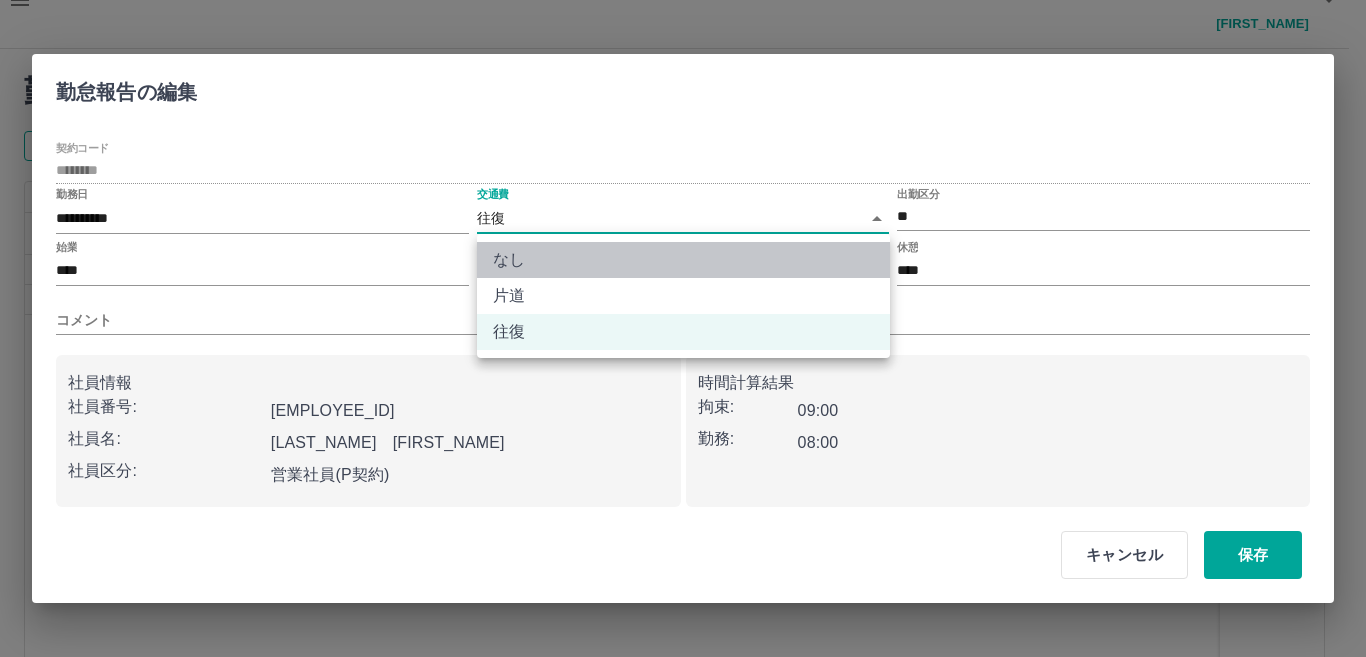 click on "なし" at bounding box center (683, 260) 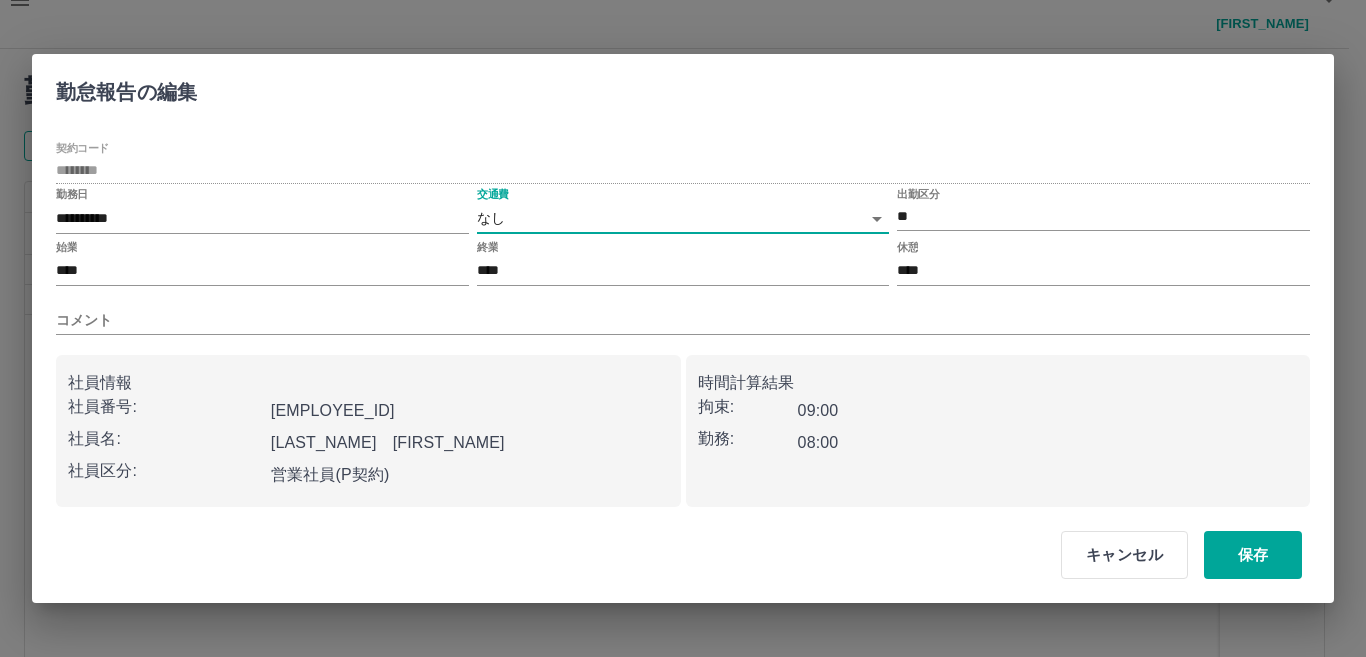 click on "**********" at bounding box center [683, 398] 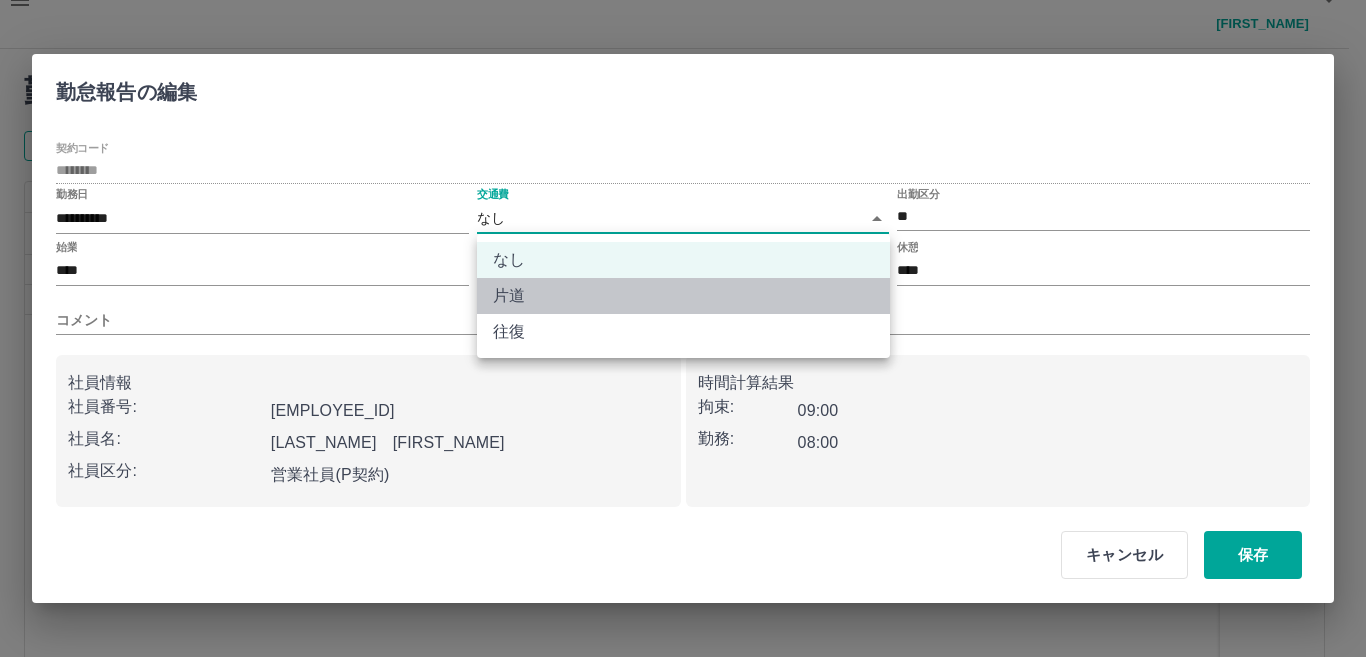 click on "片道" at bounding box center [683, 296] 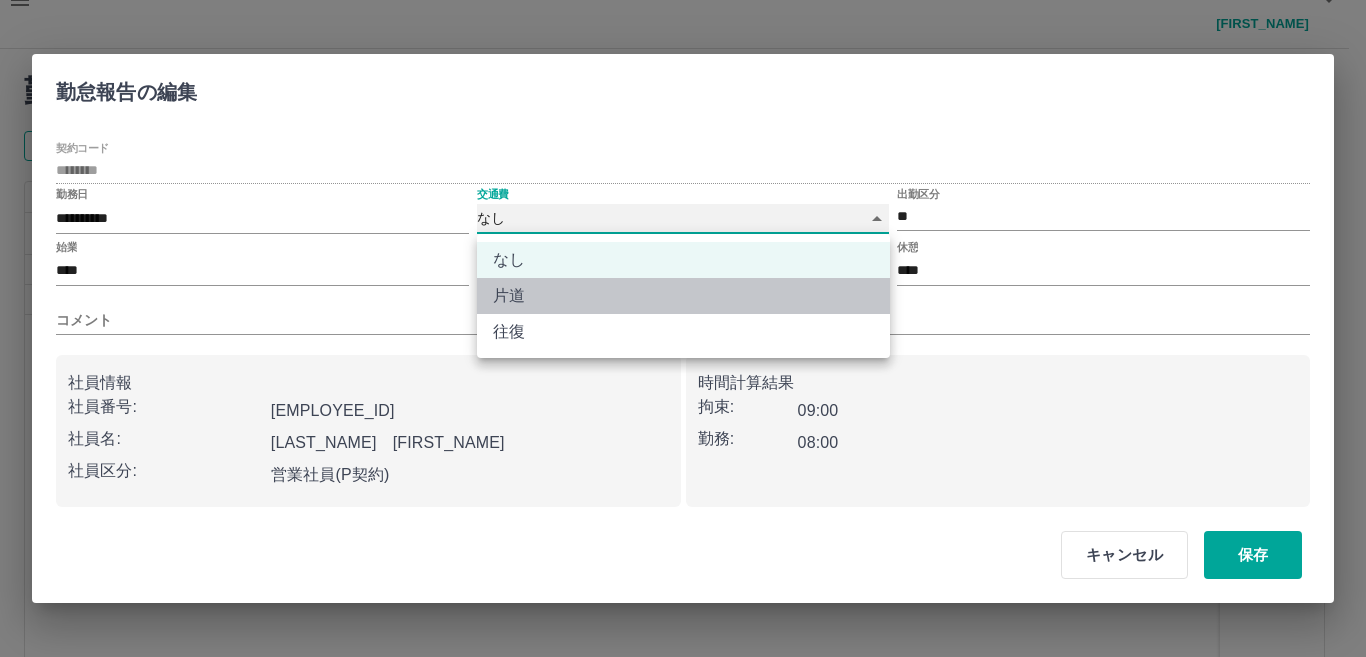 type on "******" 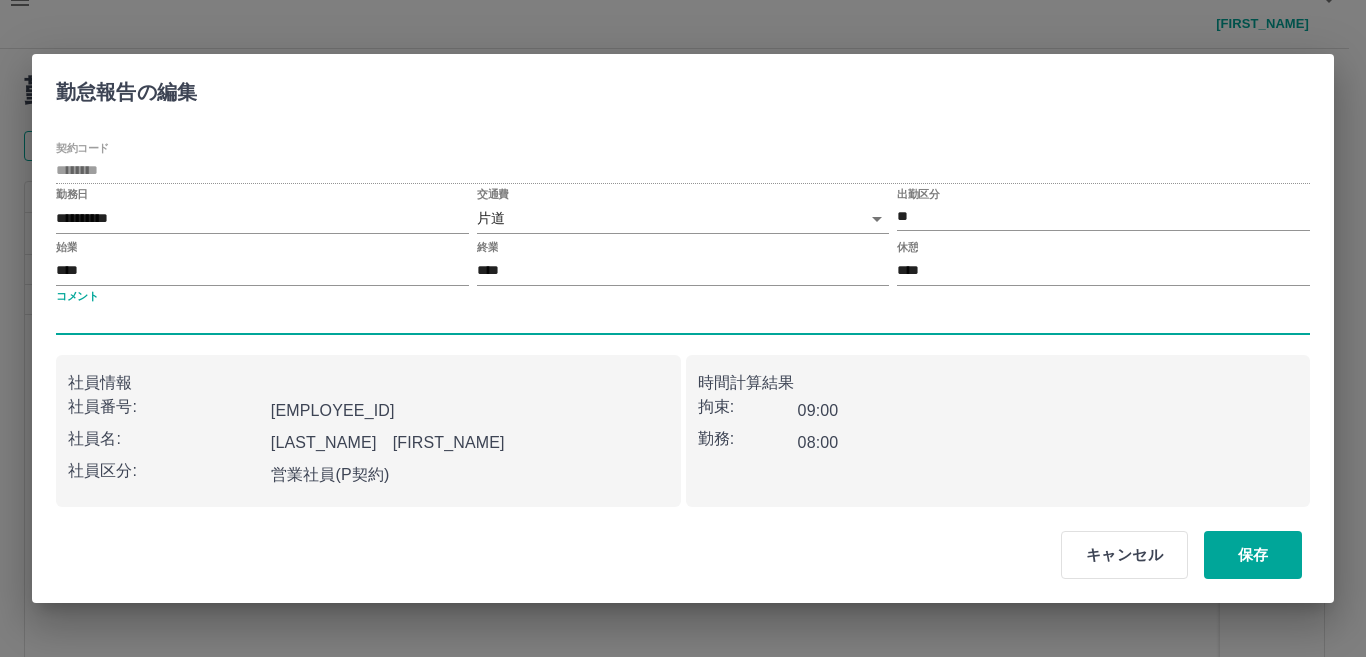 click on "コメント" at bounding box center (683, 320) 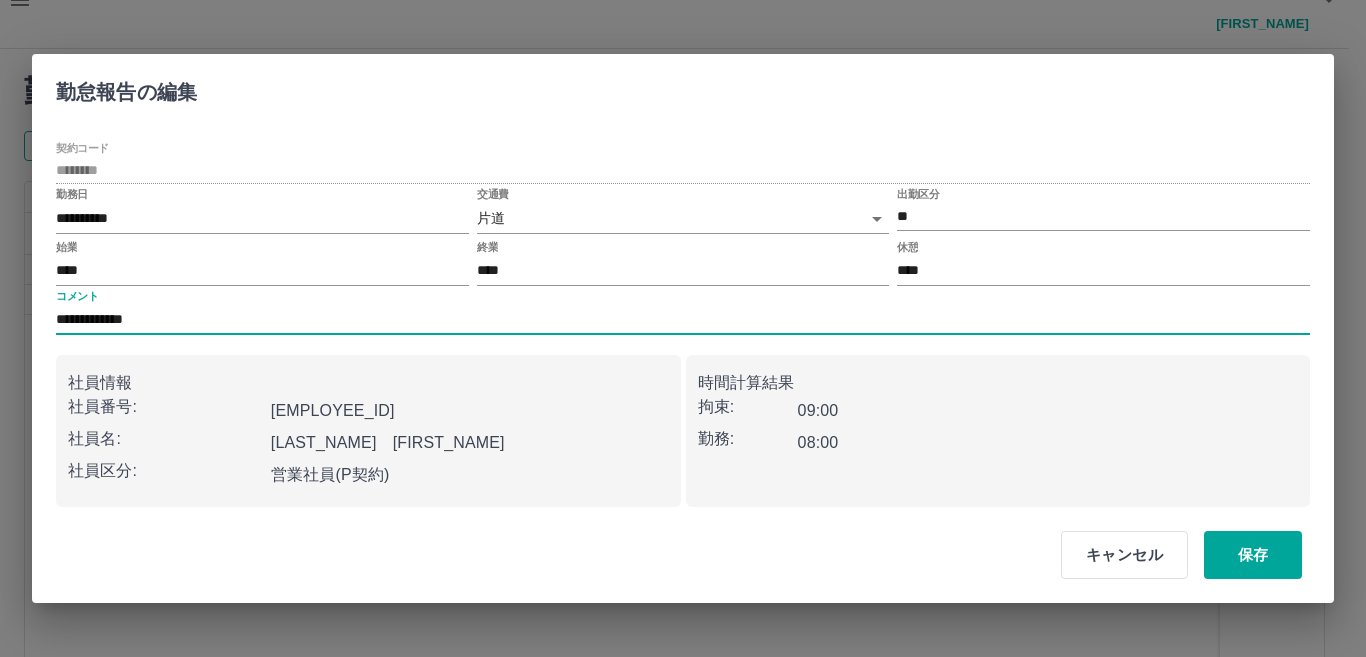 drag, startPoint x: 187, startPoint y: 321, endPoint x: 206, endPoint y: 339, distance: 26.172504 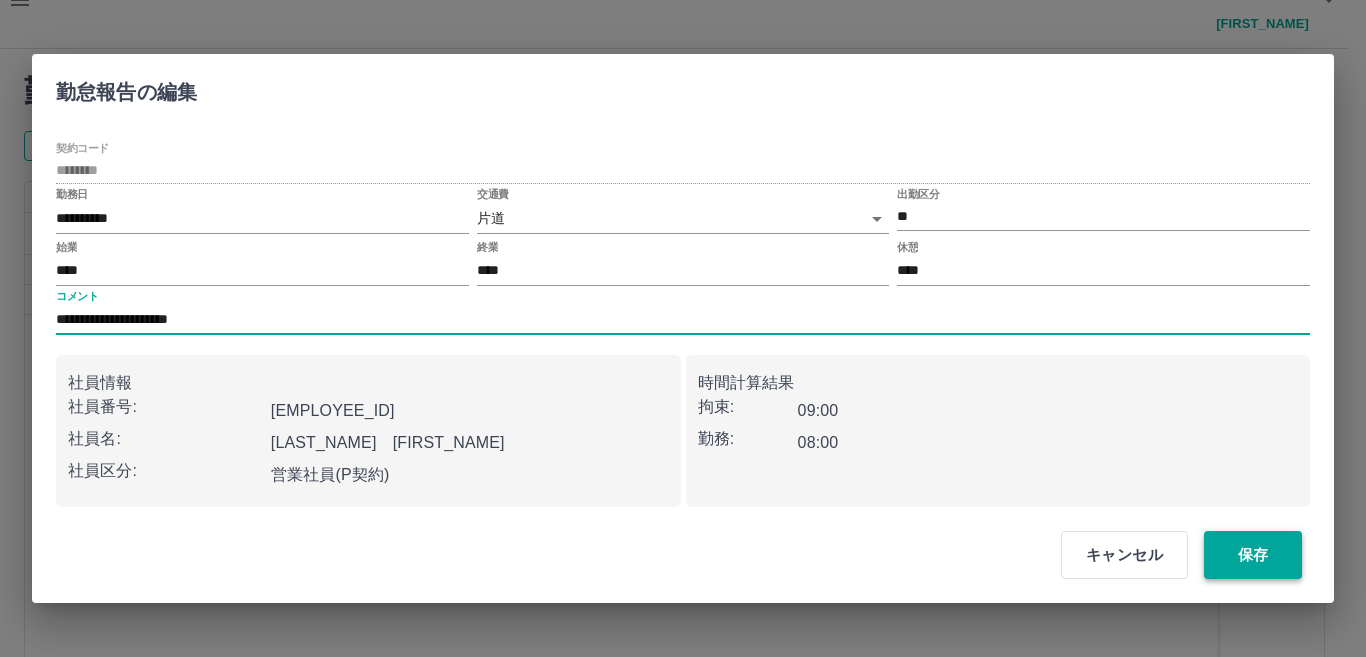 type on "**********" 